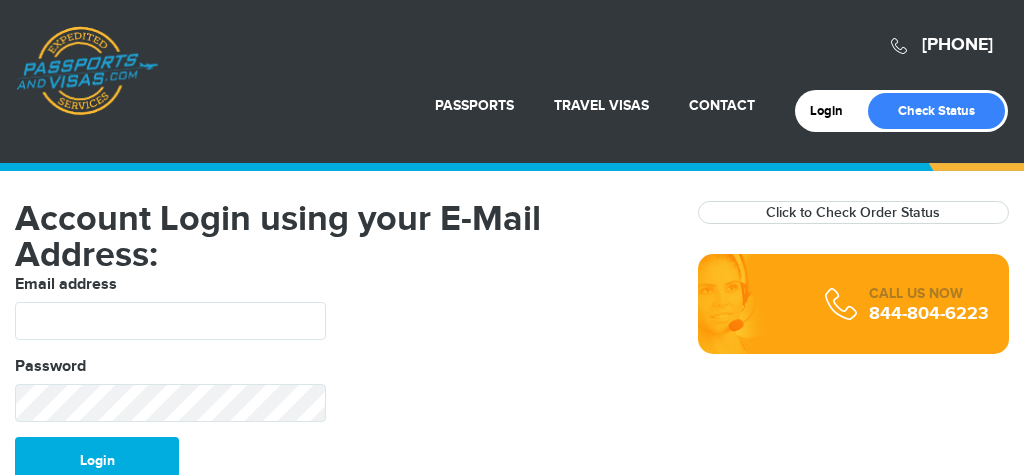 scroll, scrollTop: 0, scrollLeft: 0, axis: both 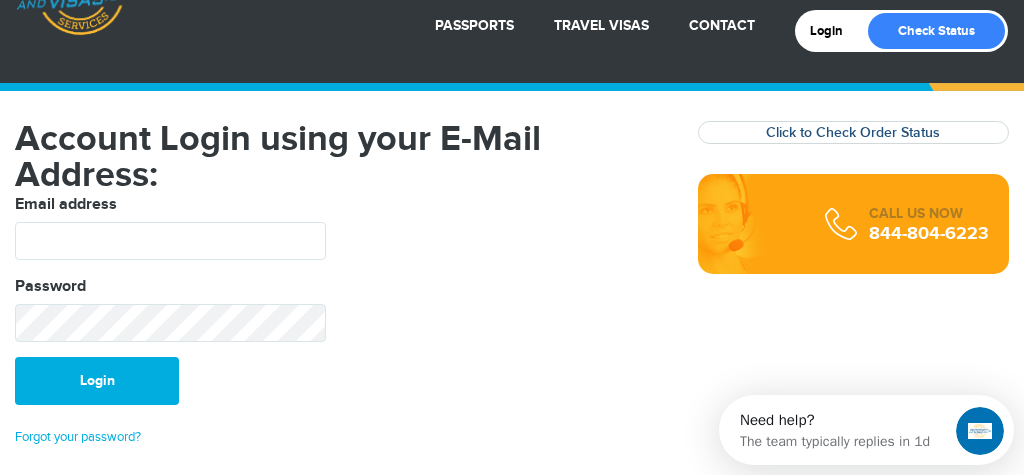 click on "Click to Check Order Status" at bounding box center [853, 132] 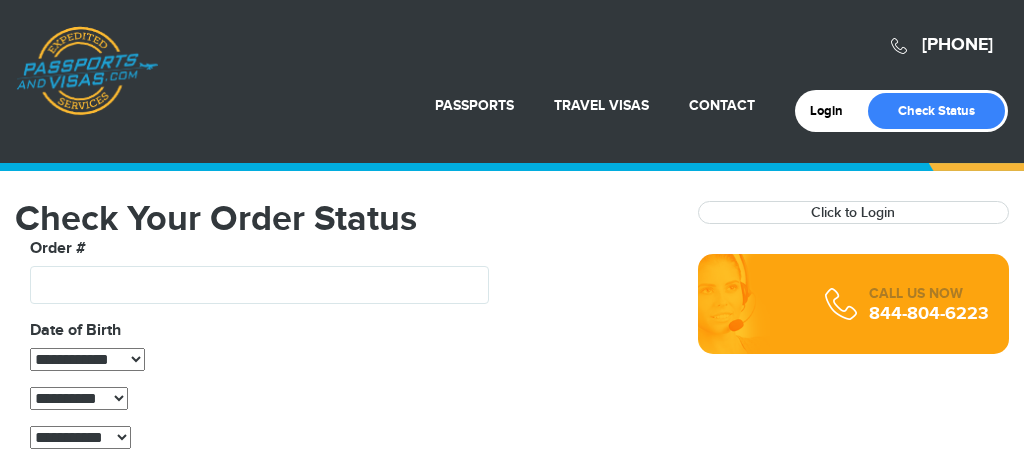 scroll, scrollTop: 0, scrollLeft: 0, axis: both 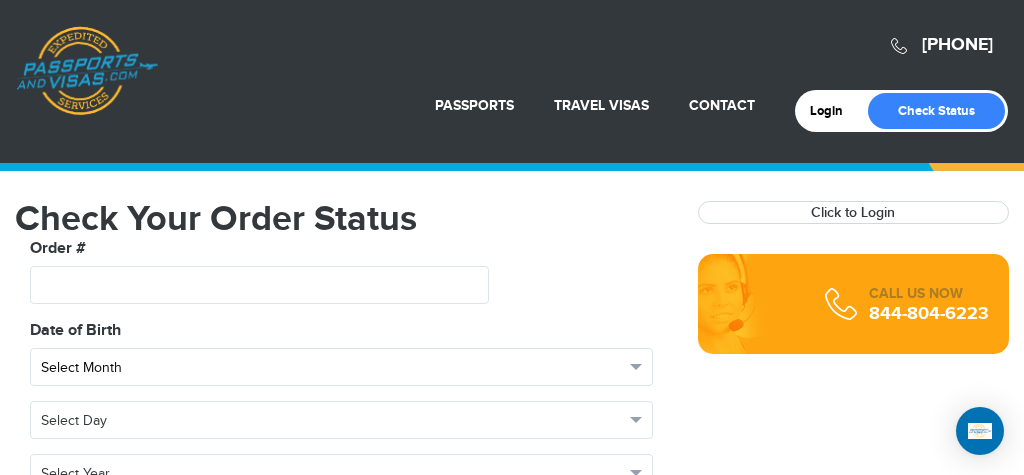 click on "Select Month" at bounding box center [332, 368] 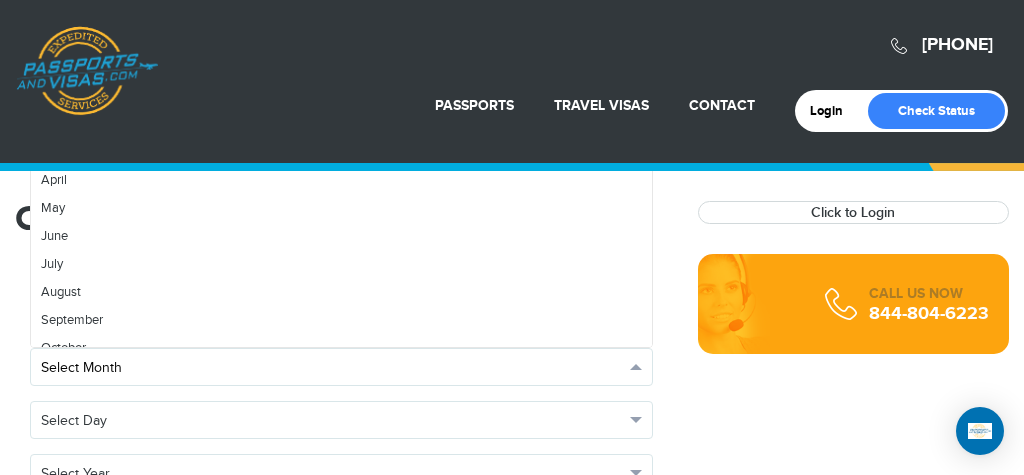 click on "Select Month" at bounding box center (341, 367) 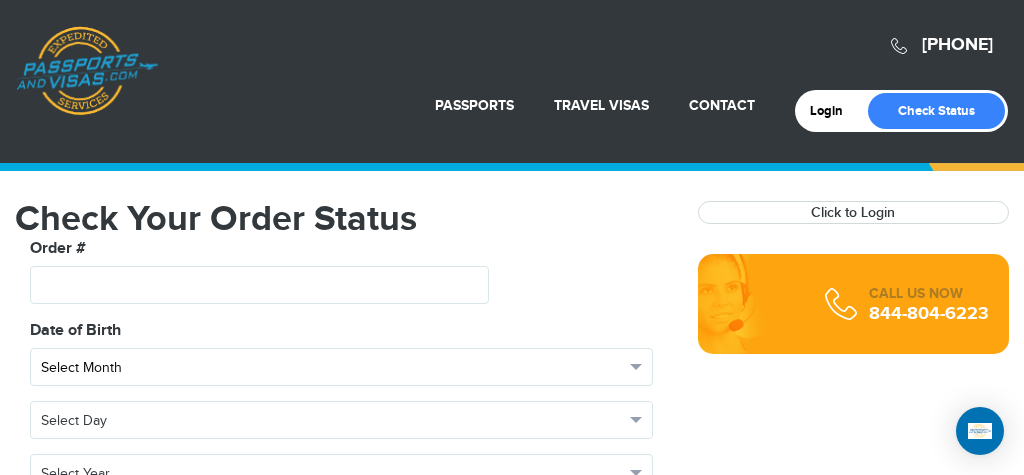 type 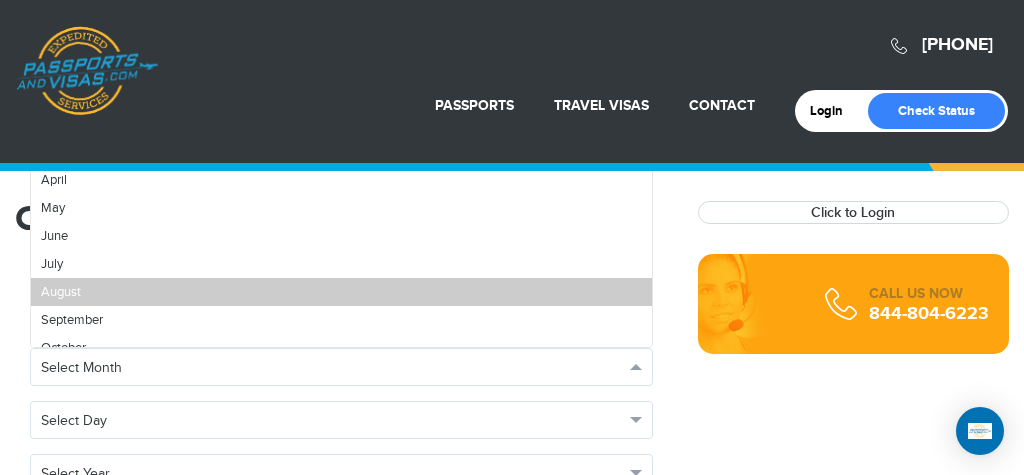 click on "August" at bounding box center (61, 292) 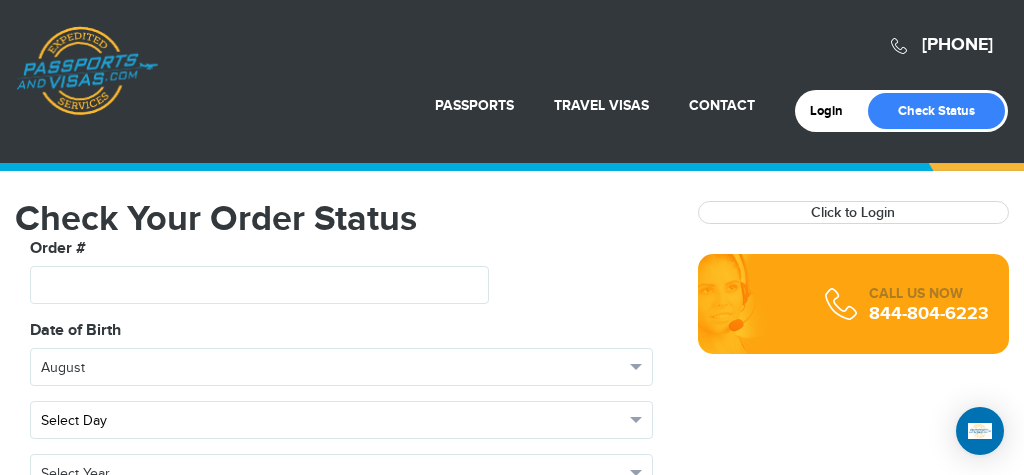 click on "Select Day" at bounding box center [332, 421] 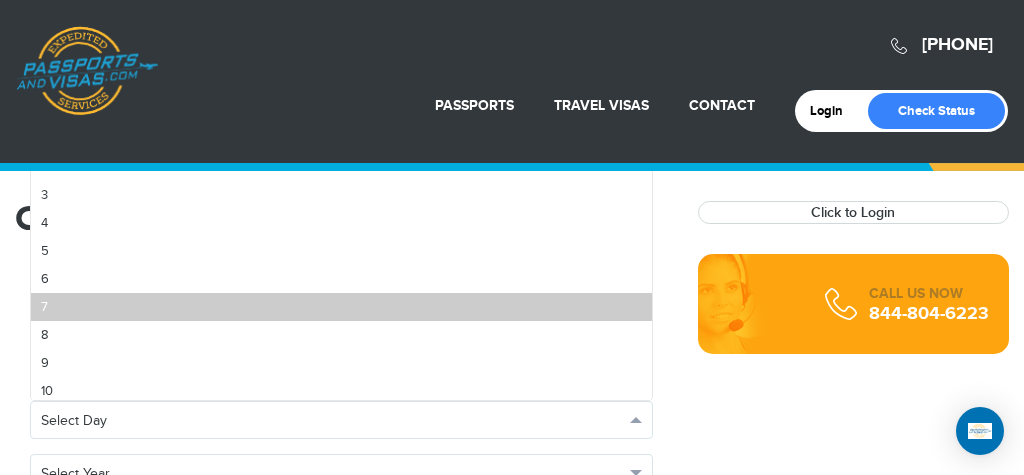 scroll, scrollTop: 13, scrollLeft: 0, axis: vertical 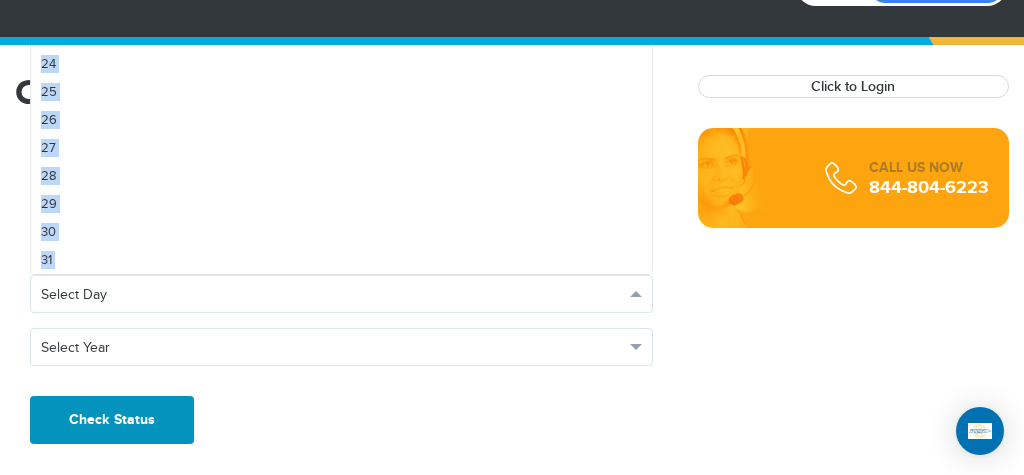 drag, startPoint x: 49, startPoint y: 371, endPoint x: 37, endPoint y: 402, distance: 33.24154 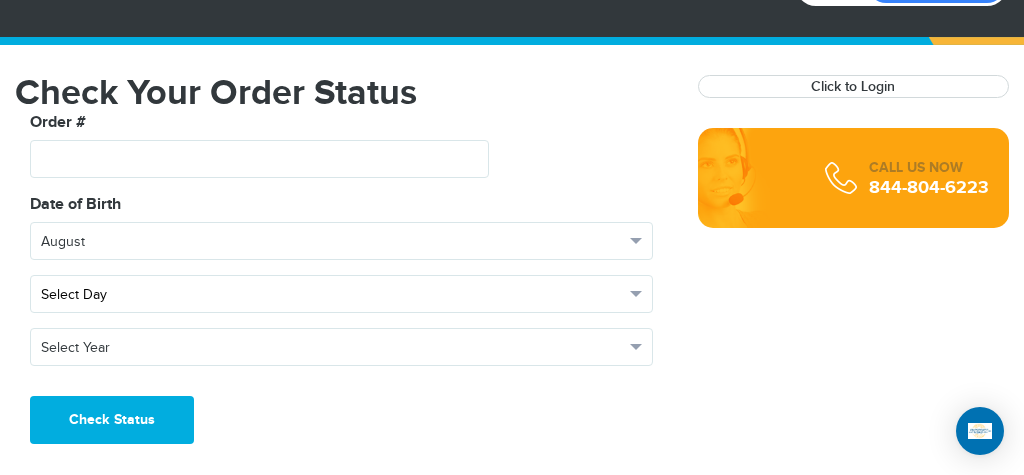click on "Select Day" at bounding box center [341, 294] 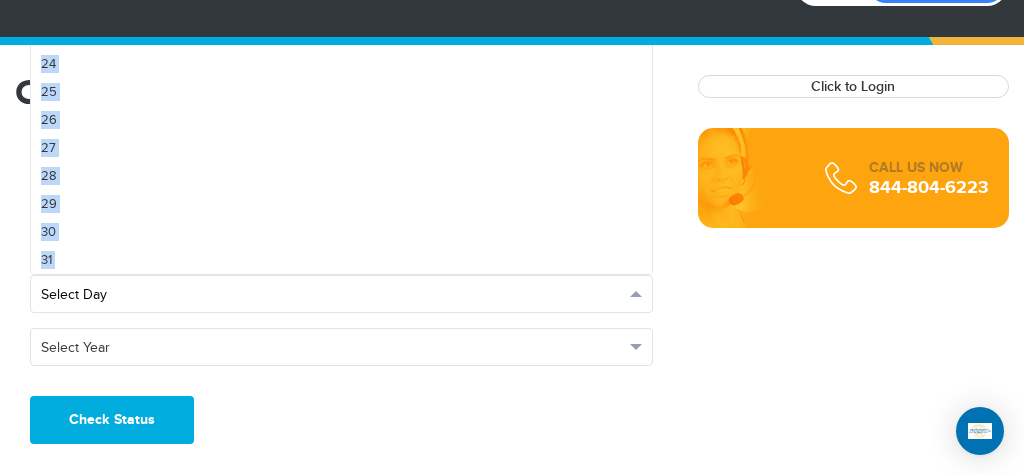 scroll, scrollTop: 107, scrollLeft: 0, axis: vertical 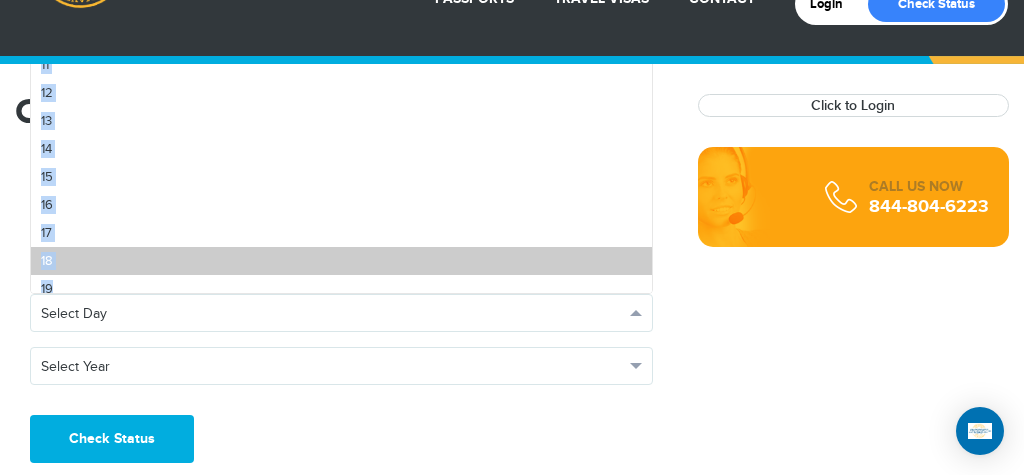drag, startPoint x: 129, startPoint y: 234, endPoint x: 132, endPoint y: 288, distance: 54.08327 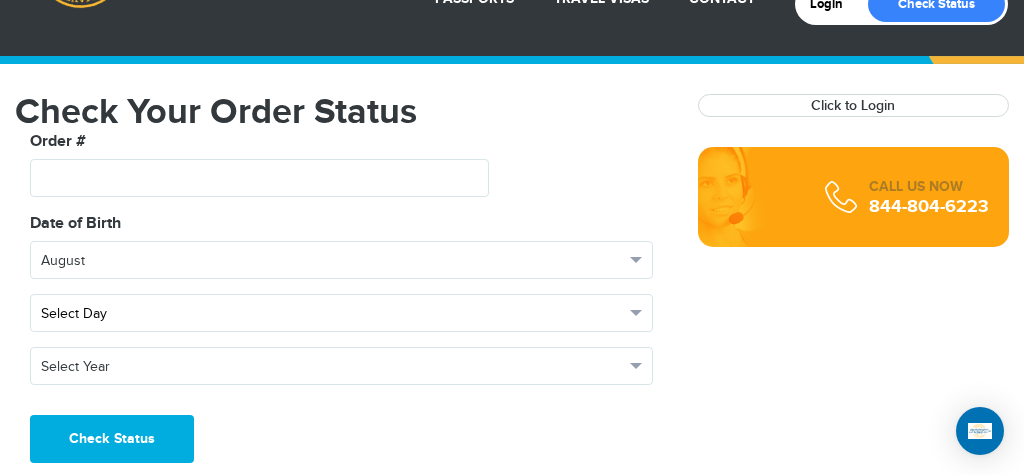 click on "Select Day" at bounding box center (341, 313) 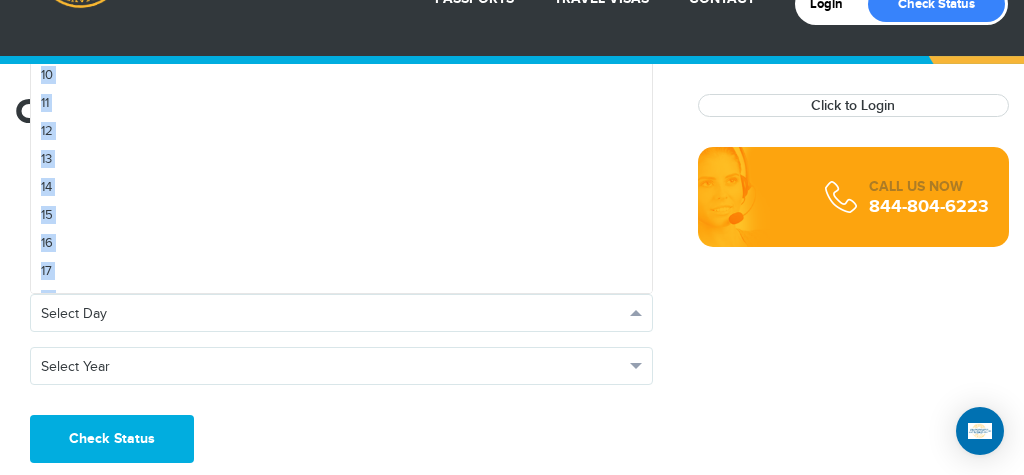 scroll, scrollTop: 257, scrollLeft: 0, axis: vertical 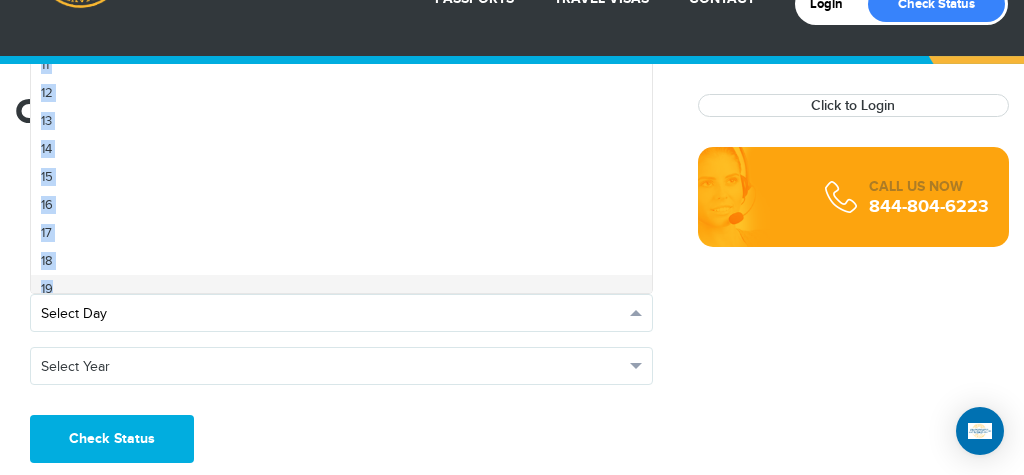 drag, startPoint x: 142, startPoint y: 279, endPoint x: 123, endPoint y: 296, distance: 25.495098 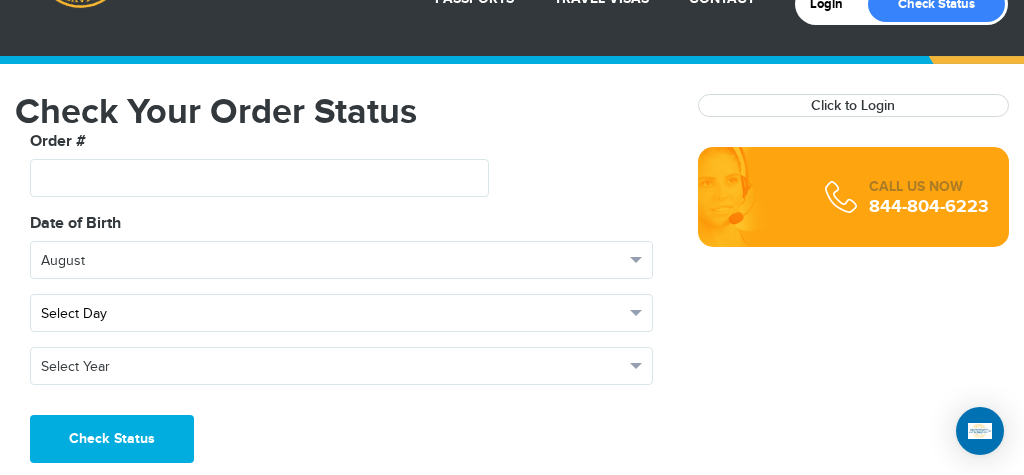 click on "Select Day" at bounding box center [332, 314] 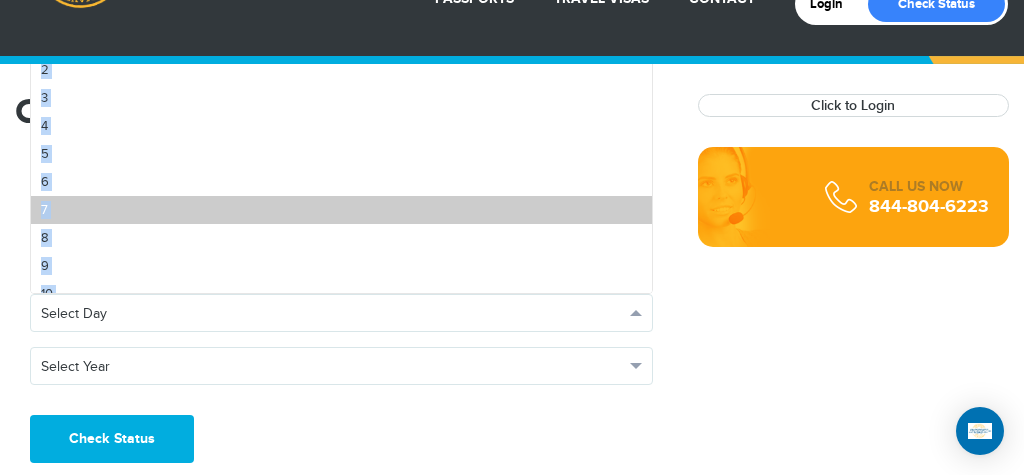 click on "7" at bounding box center (44, 210) 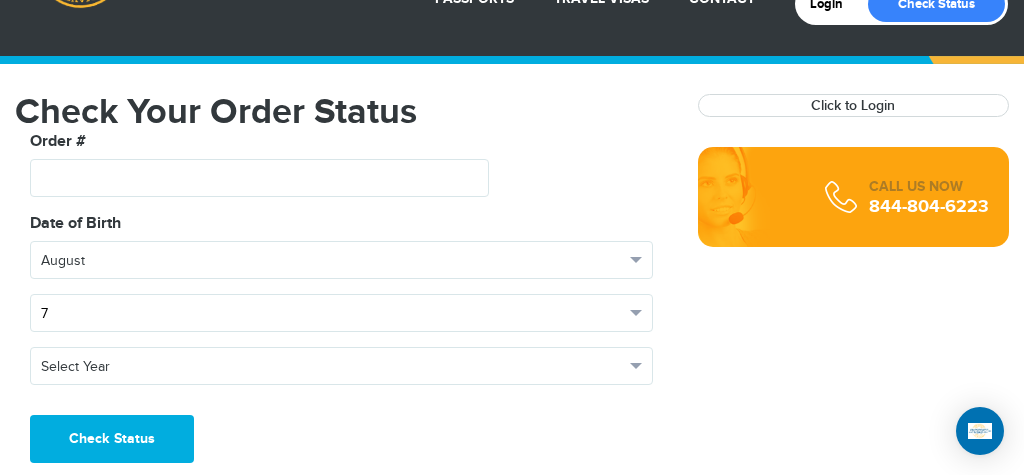 click on "7" at bounding box center (341, 313) 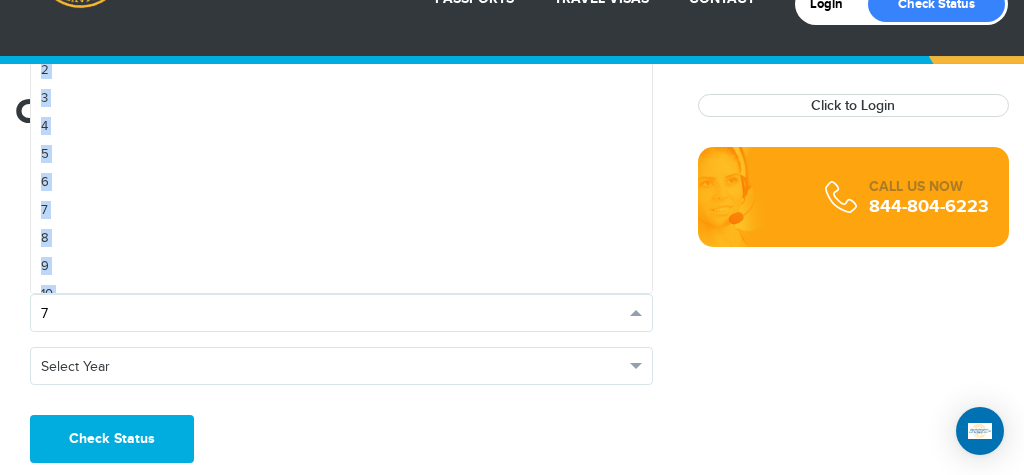 click on "7" at bounding box center [341, 313] 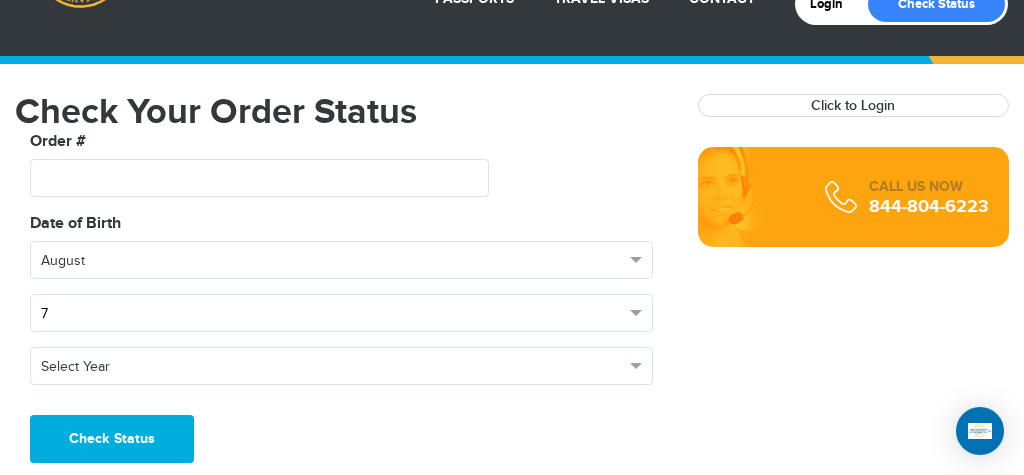 click on "7" at bounding box center [341, 313] 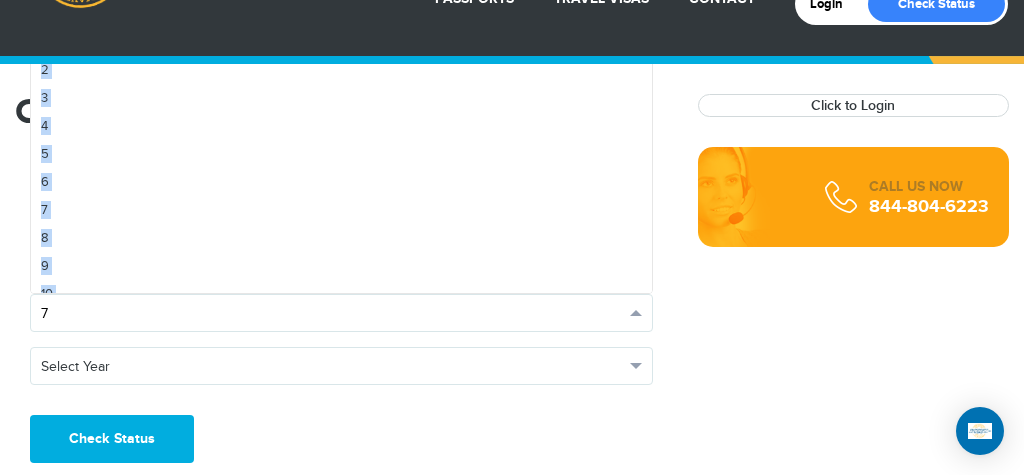 click on "7" at bounding box center [341, 313] 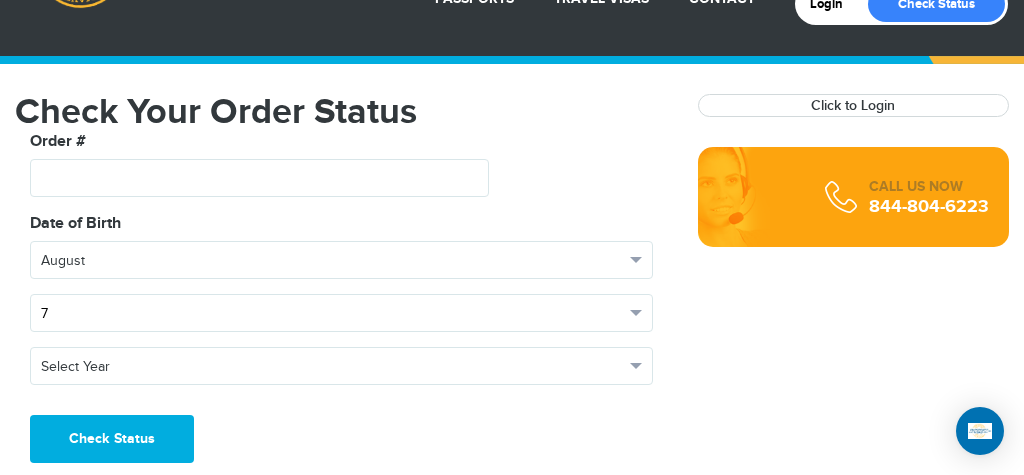 click on "7" at bounding box center [341, 313] 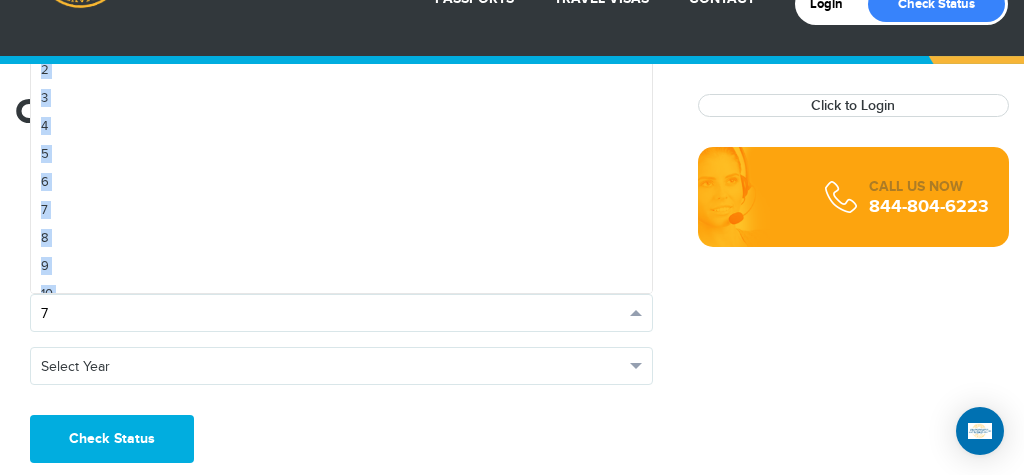 click at bounding box center (636, 313) 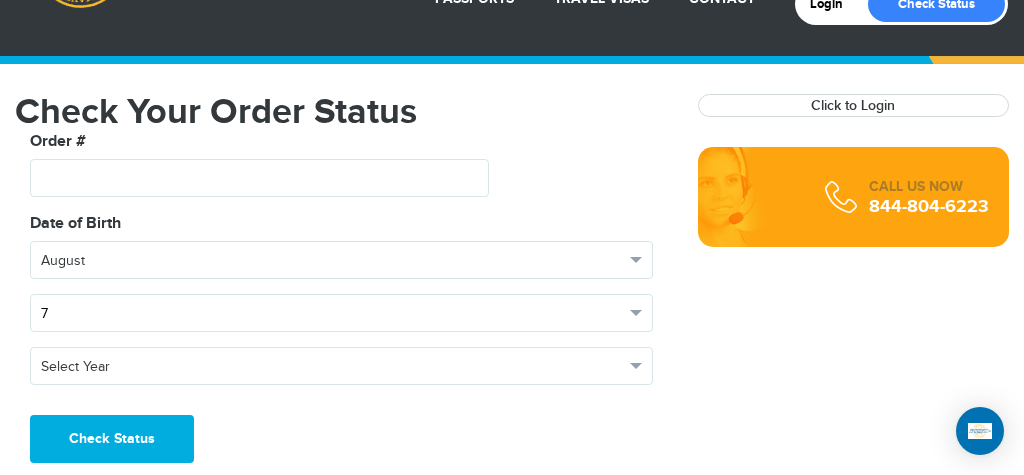 drag, startPoint x: 69, startPoint y: 301, endPoint x: 81, endPoint y: 302, distance: 12.0415945 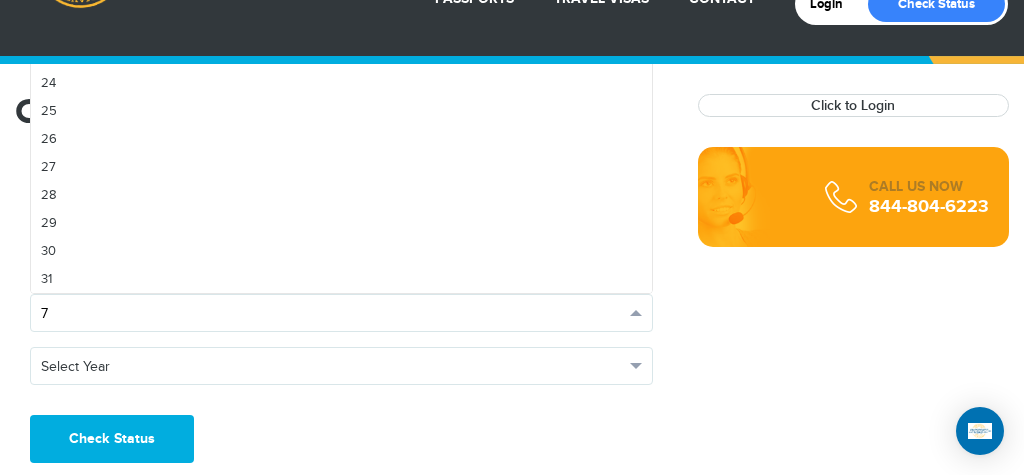 drag, startPoint x: 87, startPoint y: 270, endPoint x: 102, endPoint y: 311, distance: 43.65776 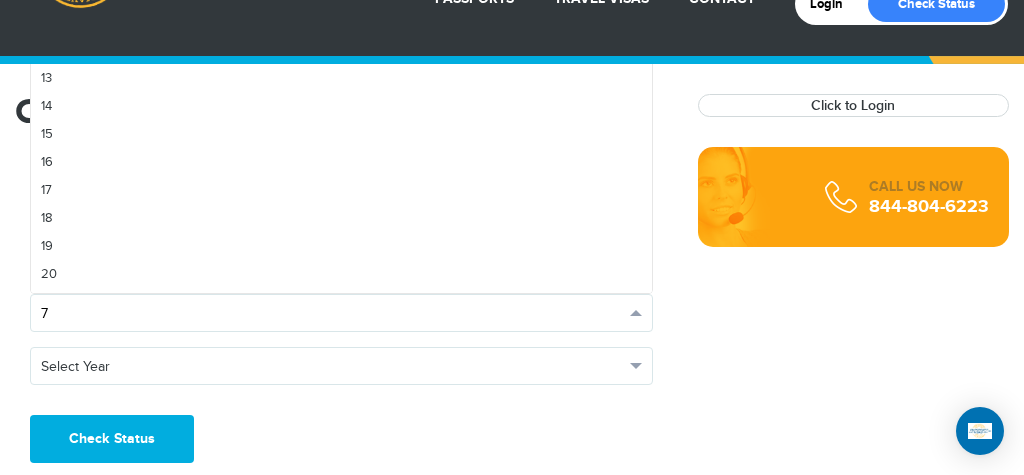 scroll, scrollTop: 603, scrollLeft: 0, axis: vertical 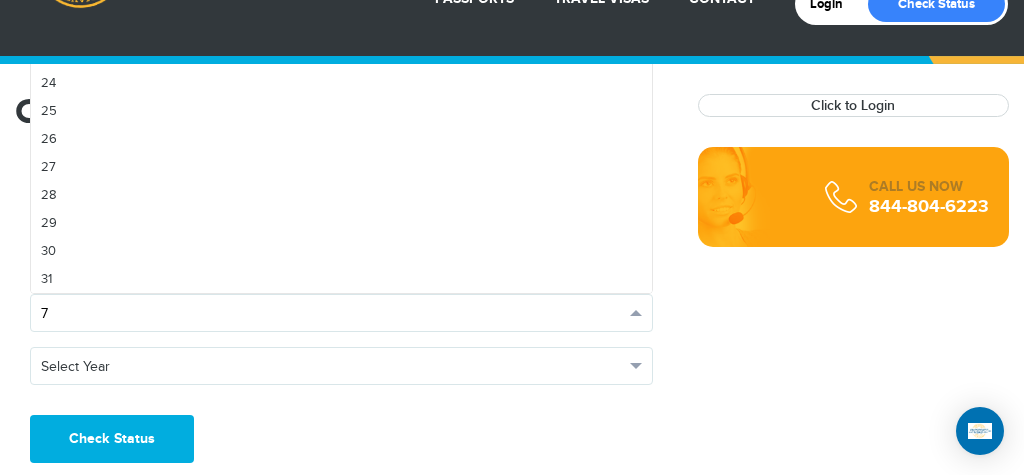 drag, startPoint x: 91, startPoint y: 256, endPoint x: 97, endPoint y: 327, distance: 71.25307 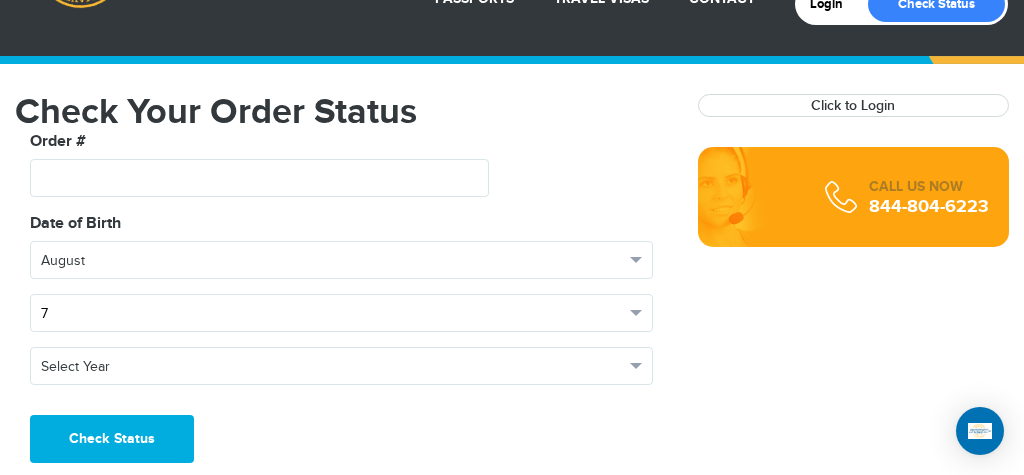 click on "7" at bounding box center [341, 313] 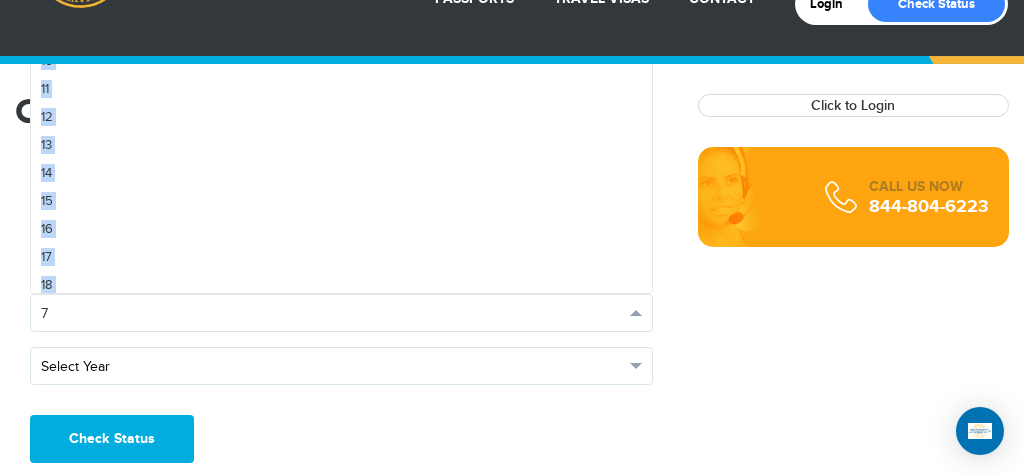 scroll, scrollTop: 603, scrollLeft: 0, axis: vertical 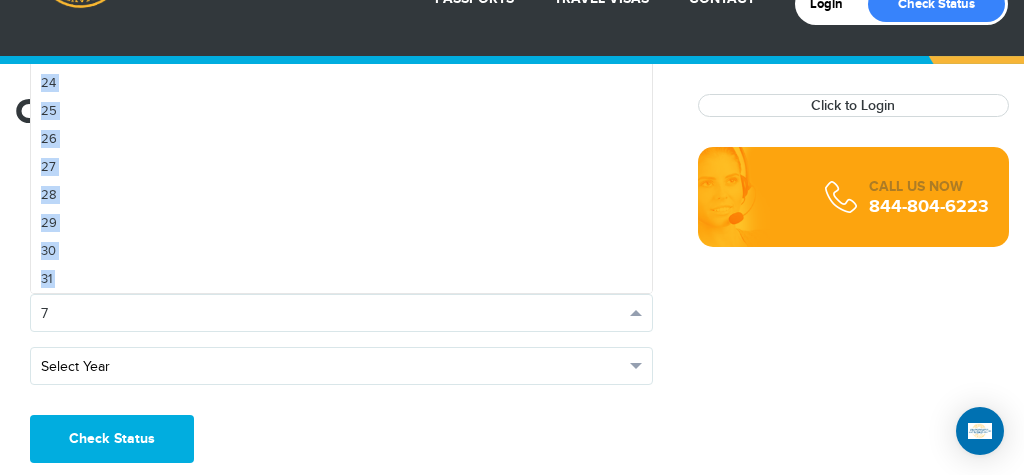 drag, startPoint x: 57, startPoint y: 195, endPoint x: 83, endPoint y: 368, distance: 174.94284 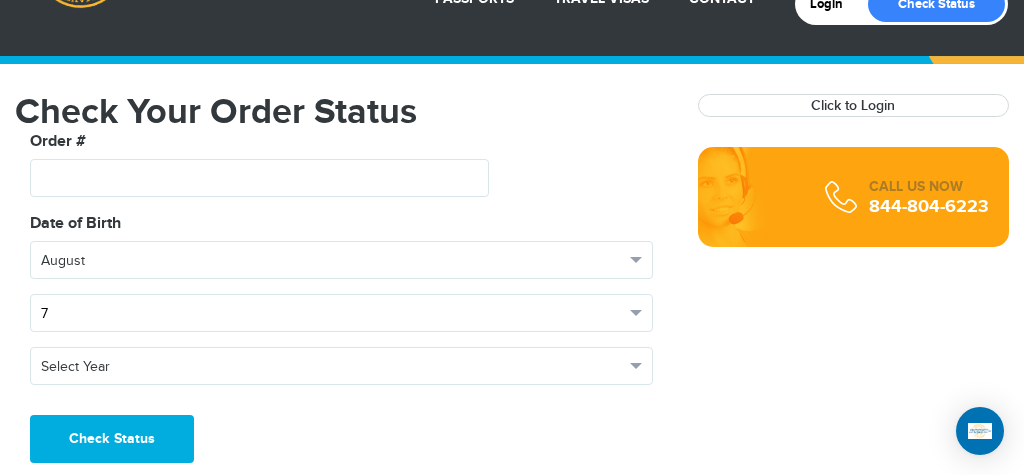 drag, startPoint x: 72, startPoint y: 316, endPoint x: 84, endPoint y: 304, distance: 16.970562 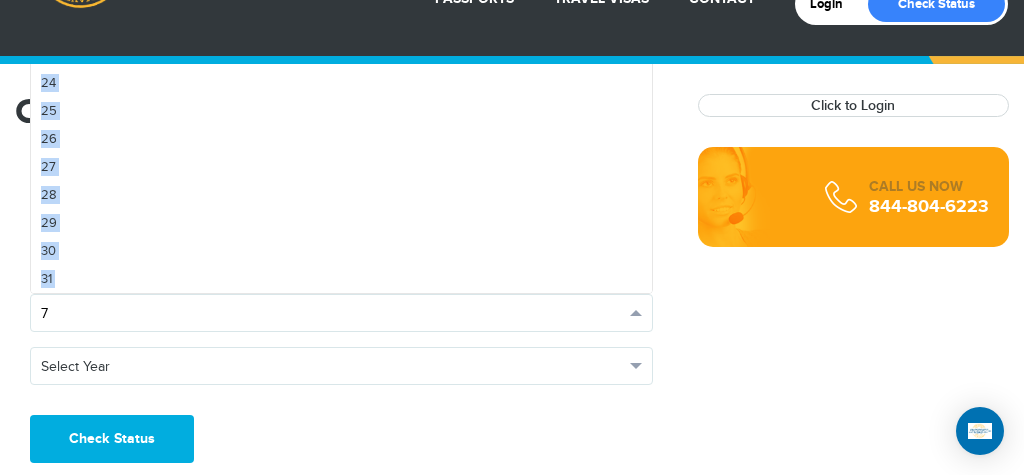 scroll, scrollTop: 63, scrollLeft: 0, axis: vertical 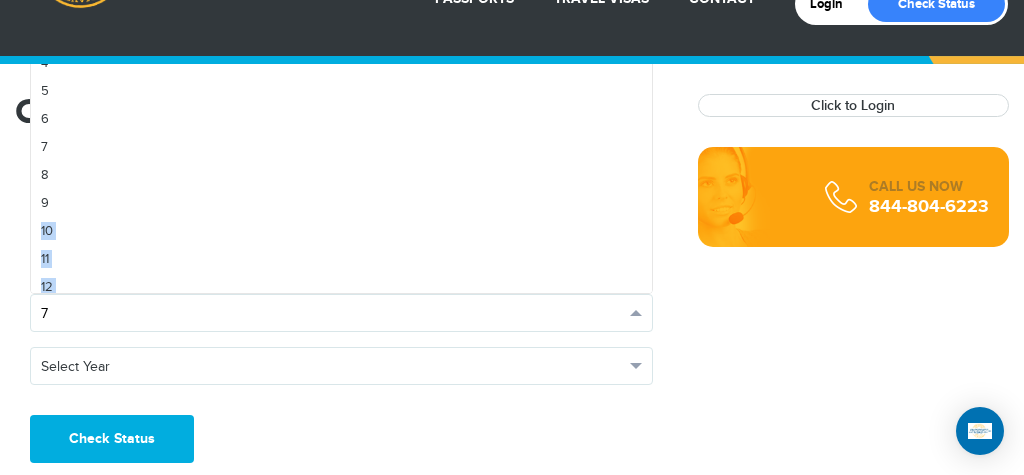 click on "7" at bounding box center (341, 313) 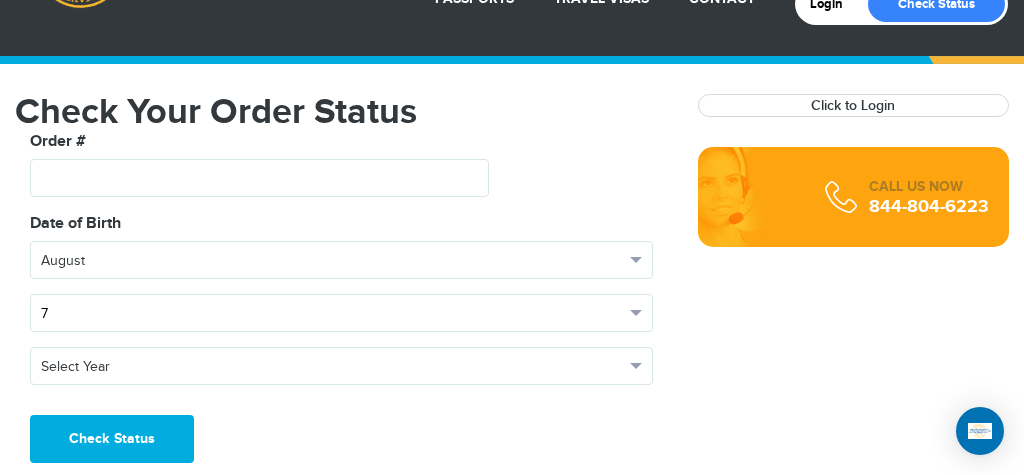 click on "7" at bounding box center (332, 314) 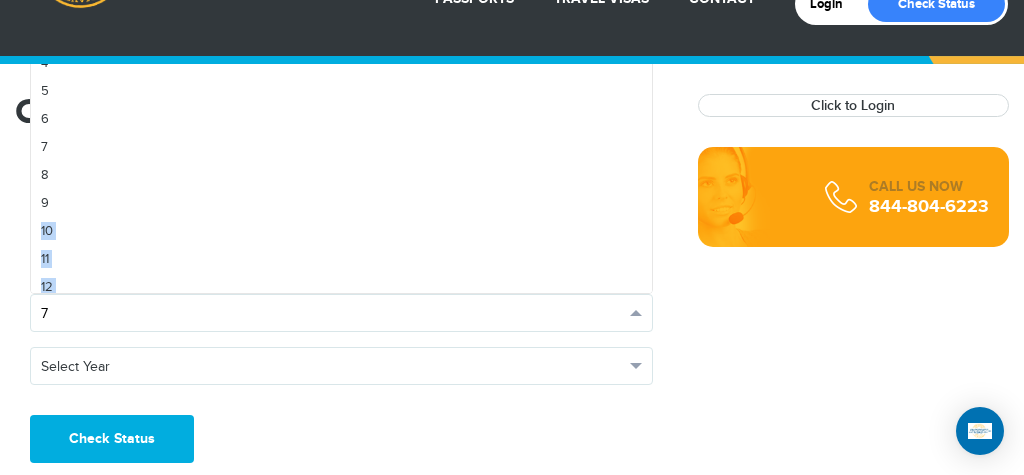 click on "7" at bounding box center (332, 314) 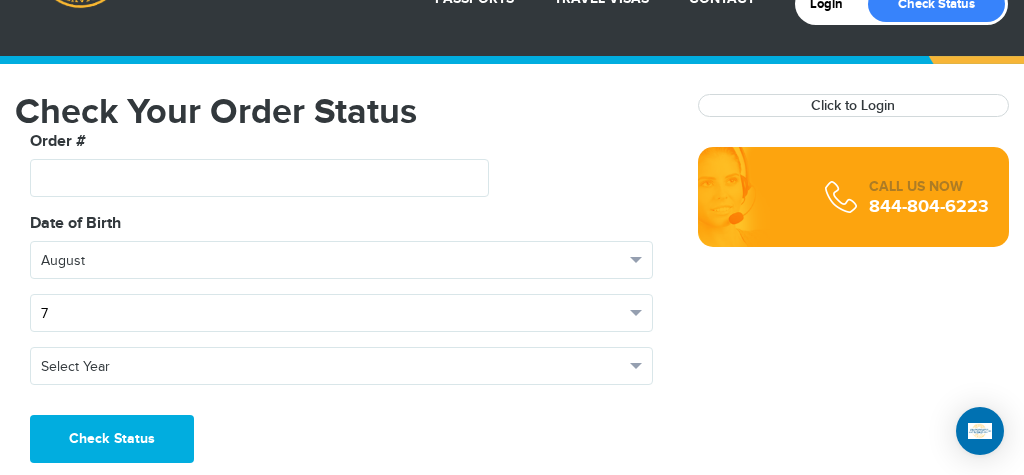click on "7" at bounding box center (332, 314) 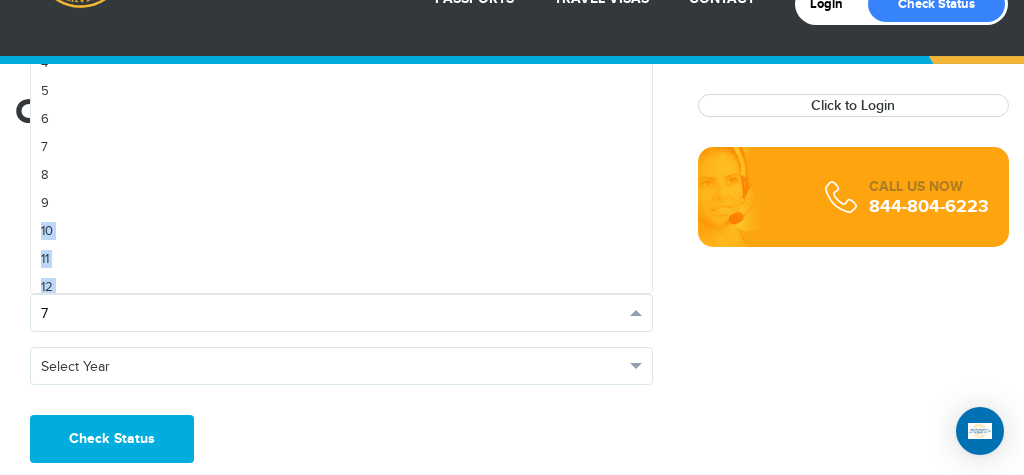 click on "7" at bounding box center (332, 314) 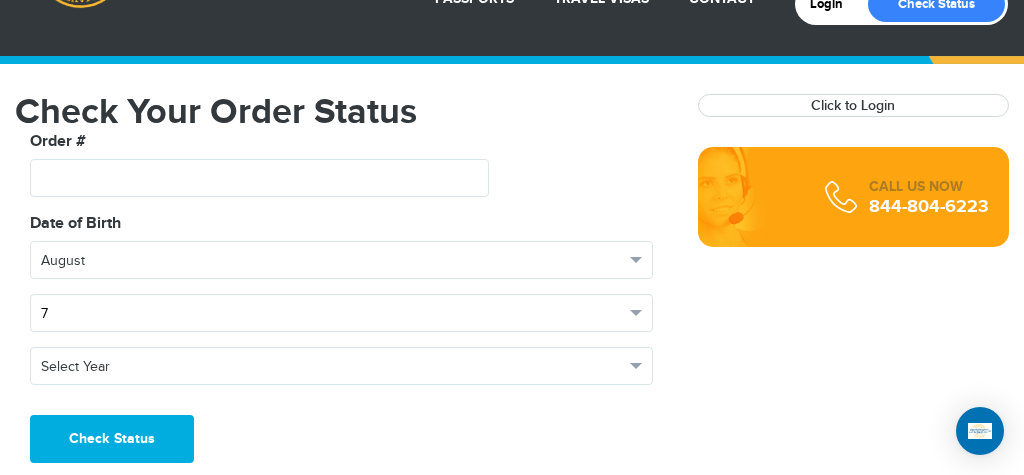 click on "7" at bounding box center [332, 314] 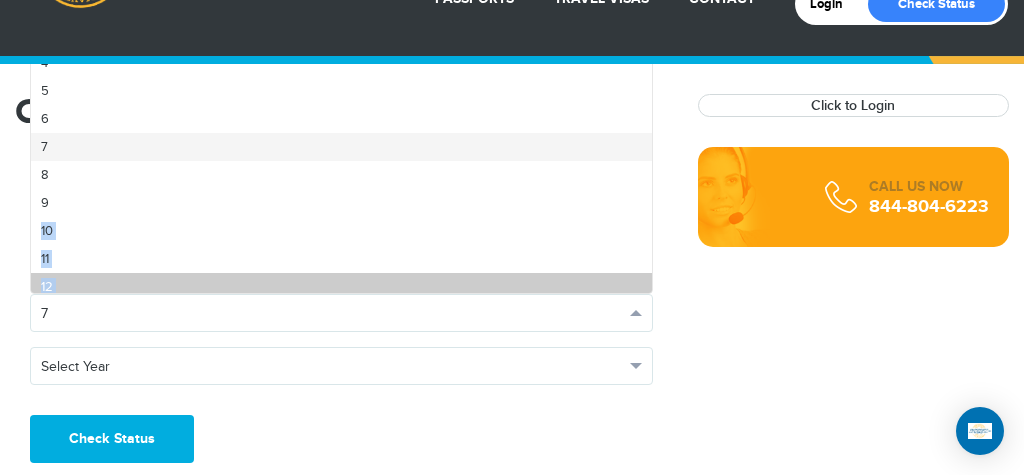 scroll, scrollTop: 71, scrollLeft: 0, axis: vertical 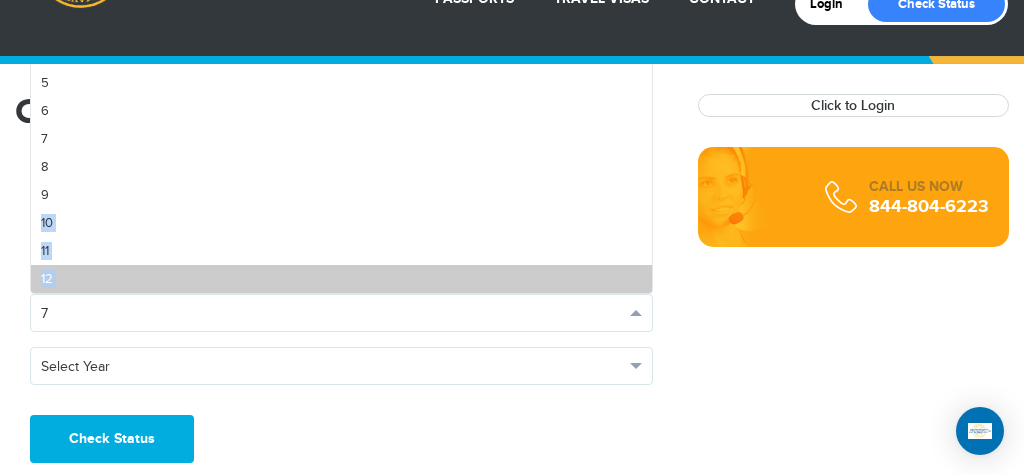 click on "12" at bounding box center (341, 279) 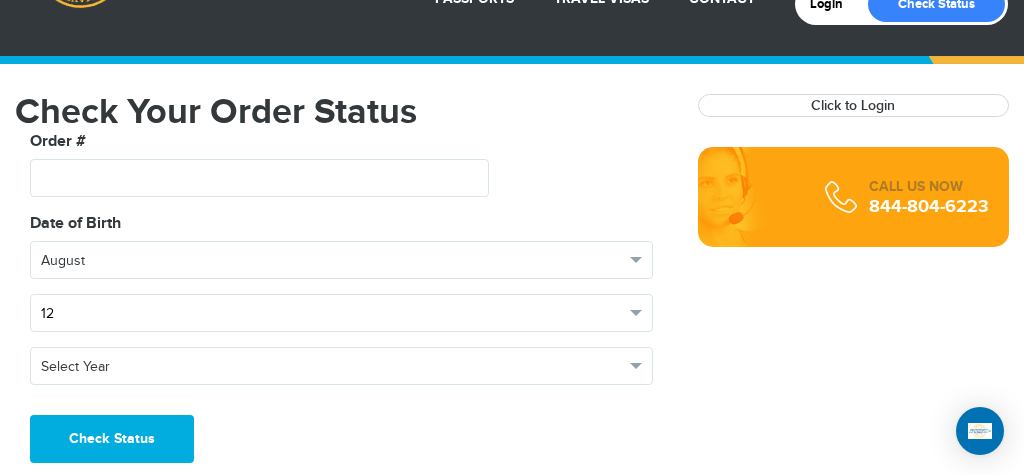 click on "12" at bounding box center [341, 313] 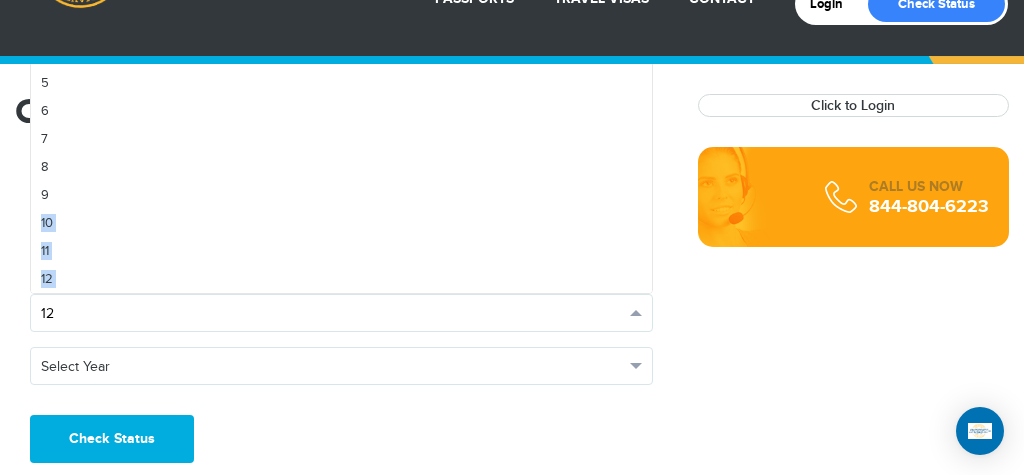 click on "12" at bounding box center (341, 313) 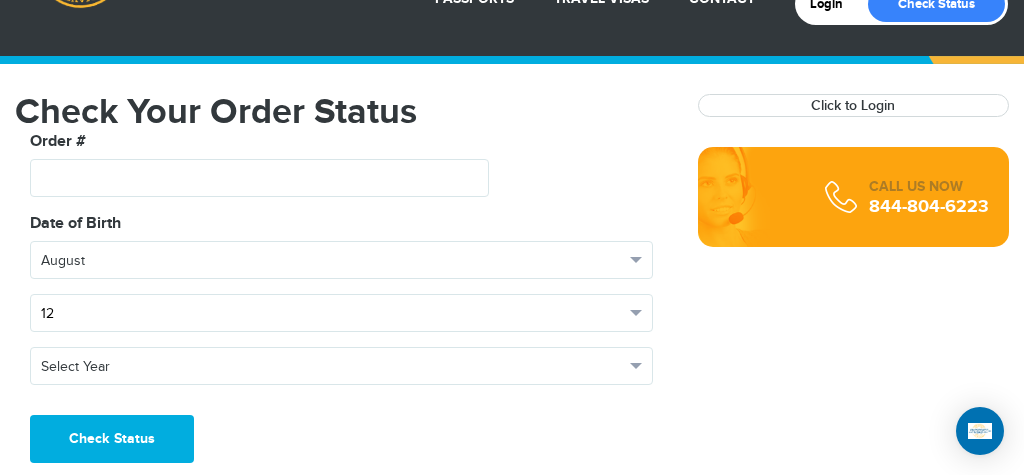 click on "12" at bounding box center [341, 313] 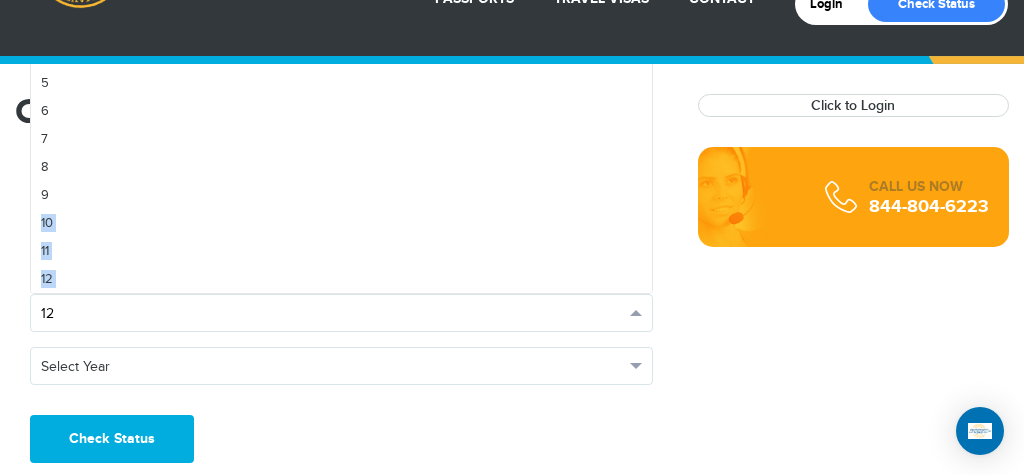 click on "12" at bounding box center [341, 313] 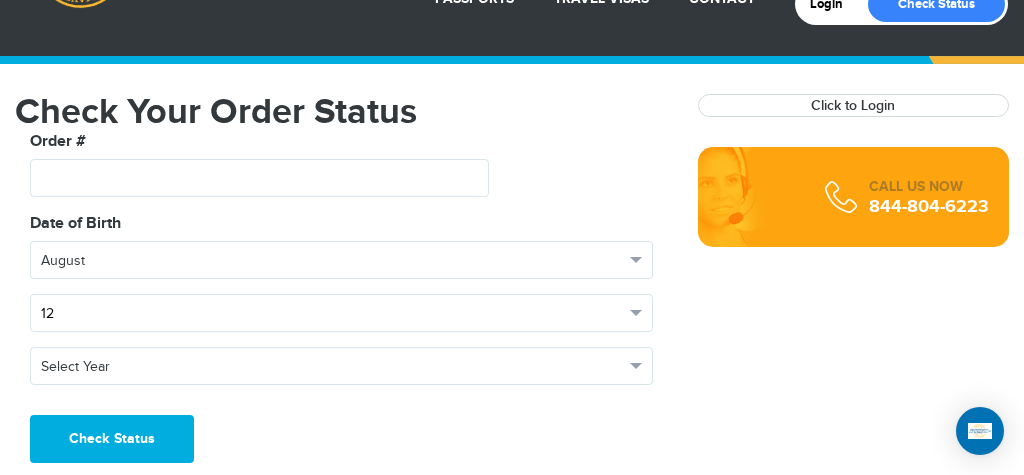 click on "12" at bounding box center [341, 313] 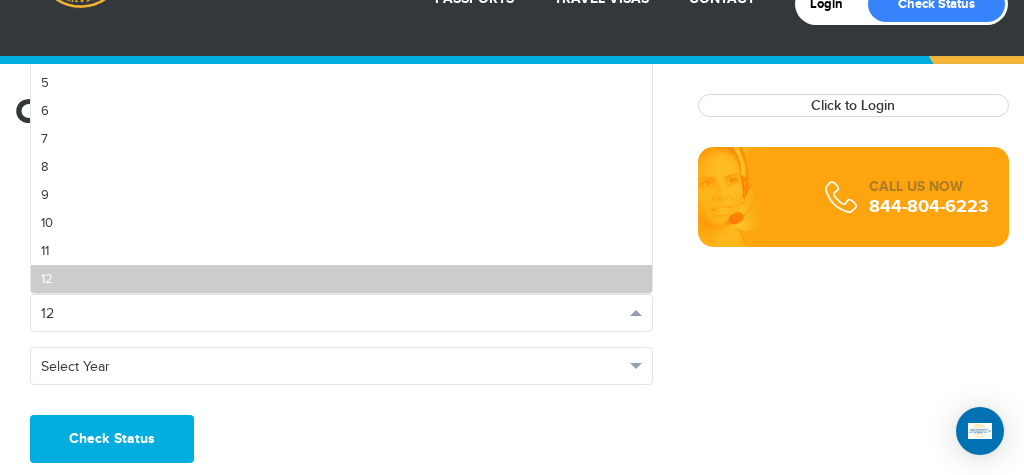 click on "12" at bounding box center [341, 279] 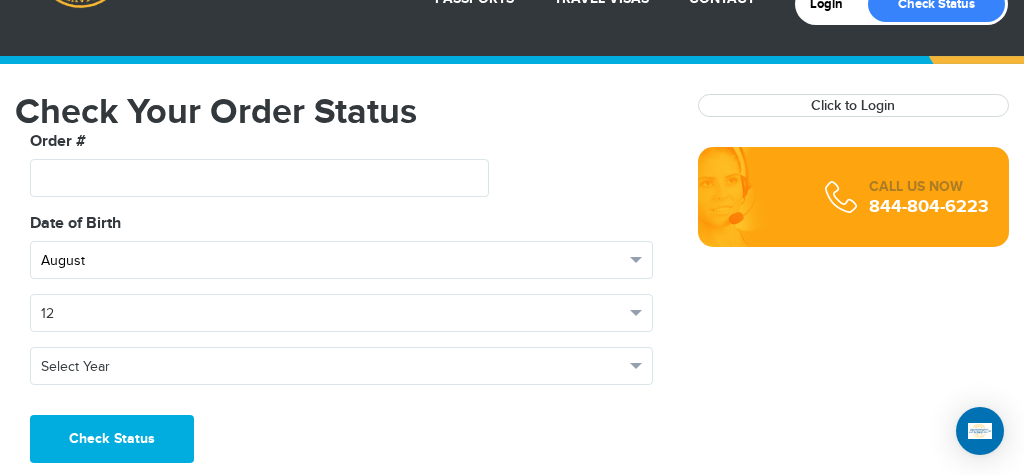 click on "August" at bounding box center [341, 260] 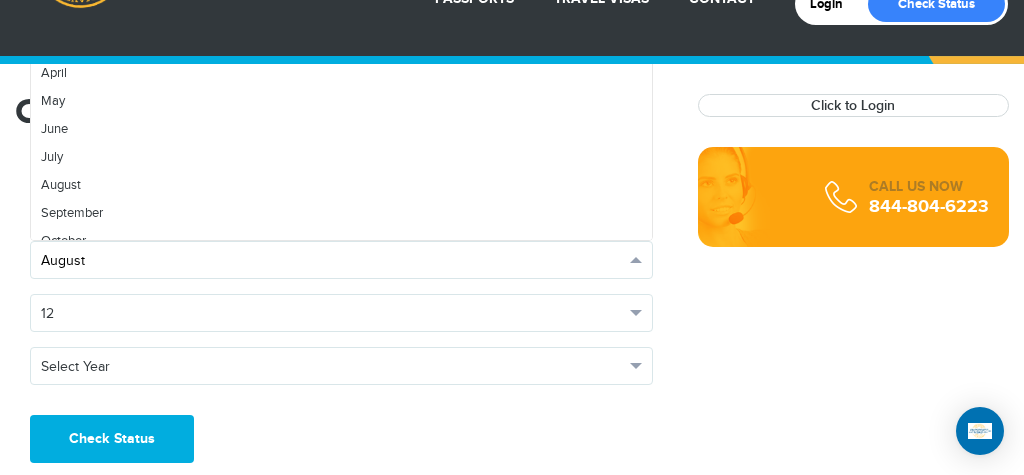 click on "August" at bounding box center [341, 260] 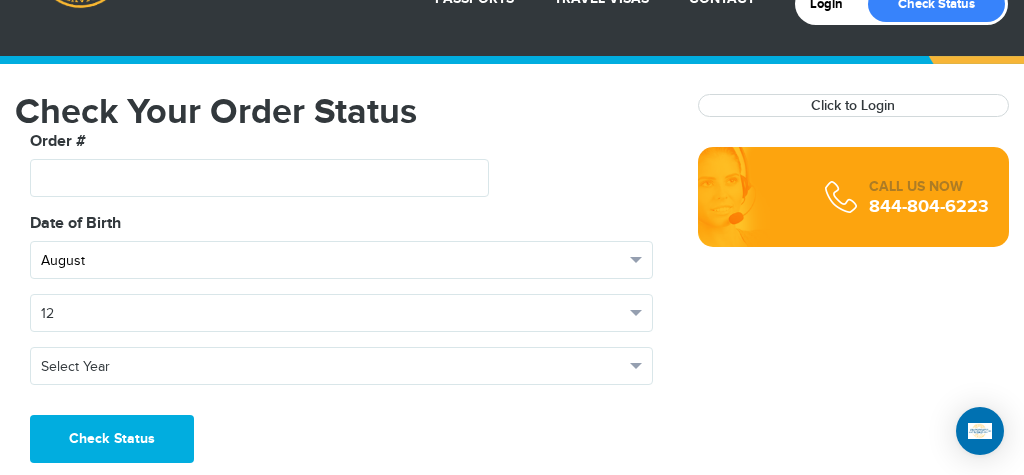 click on "August" at bounding box center (341, 260) 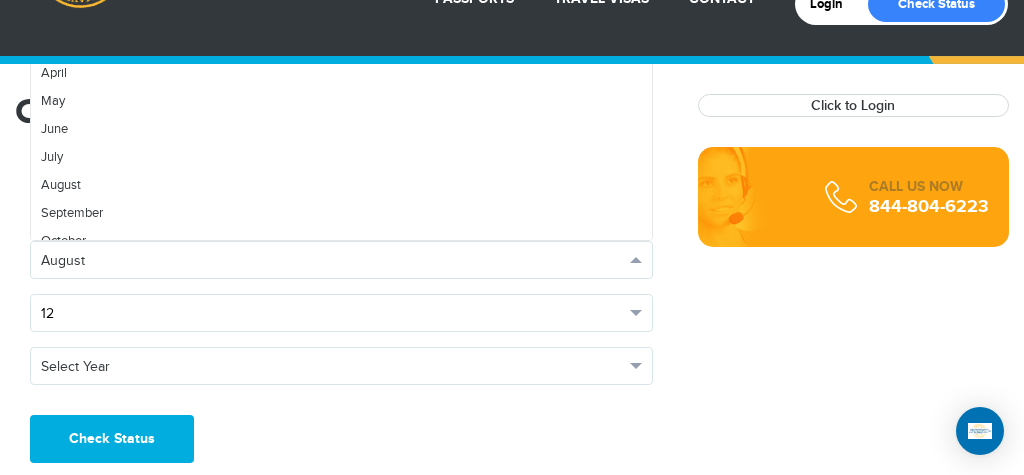 click on "12" at bounding box center [341, 313] 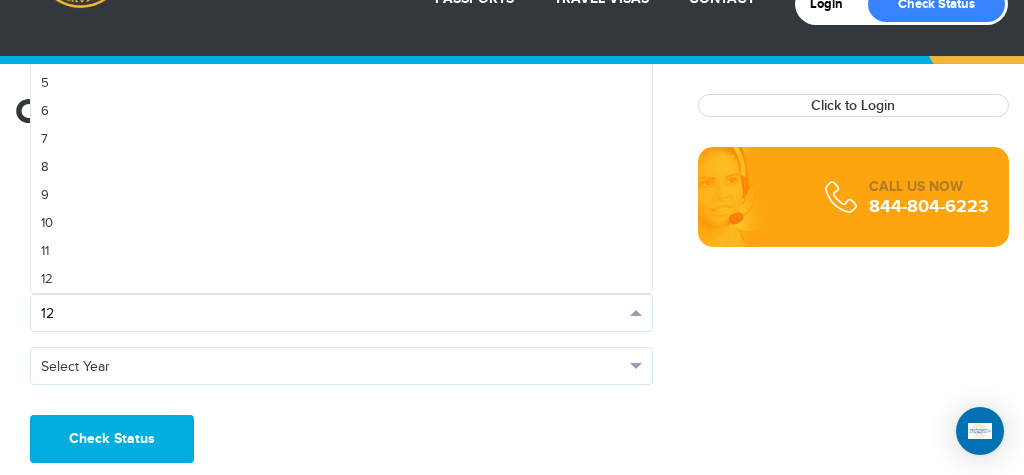 click on "12" at bounding box center [341, 313] 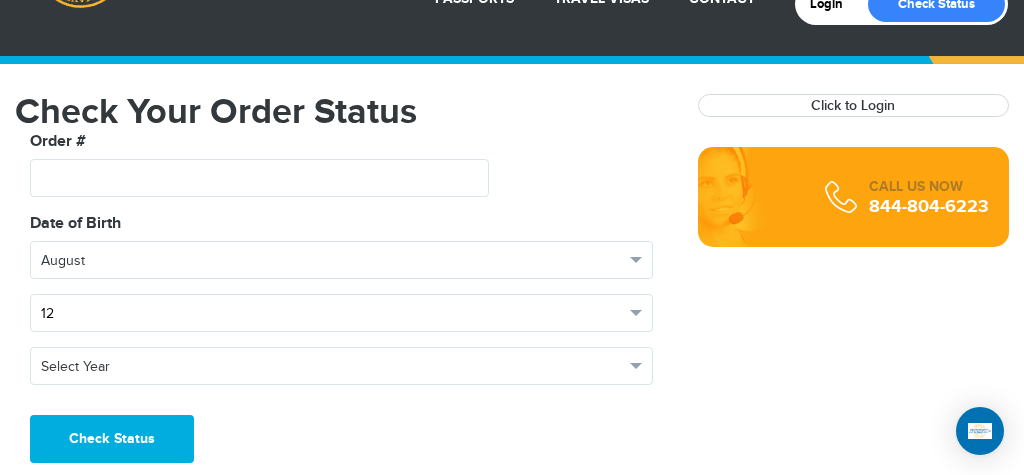 click on "12" at bounding box center [341, 313] 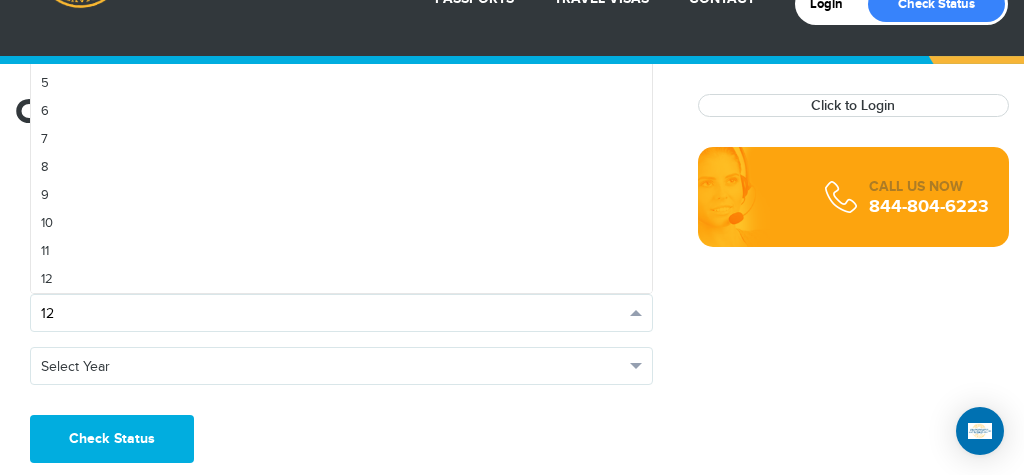 click on "12" at bounding box center [341, 313] 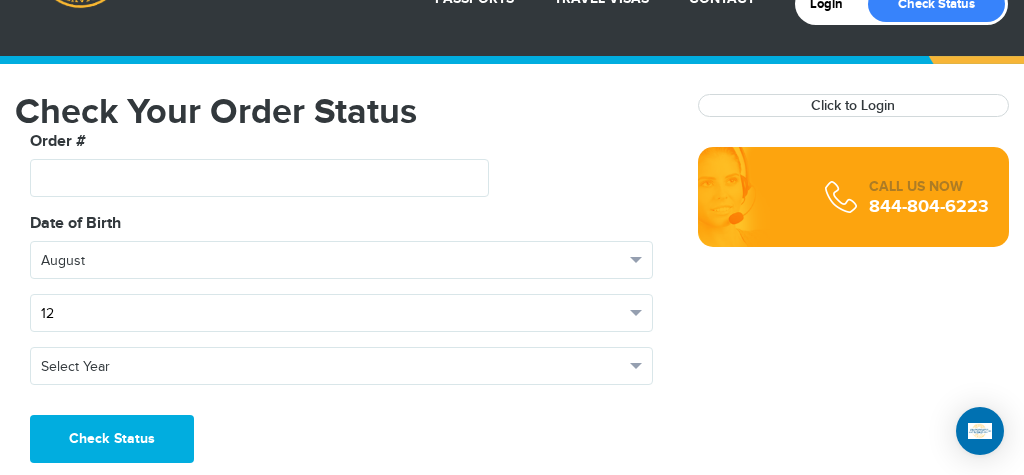click on "12" at bounding box center [341, 313] 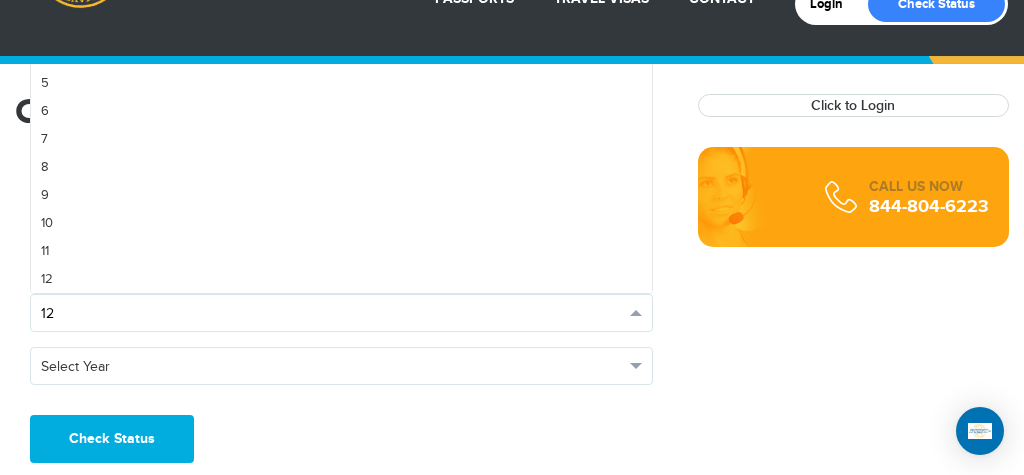 drag, startPoint x: 637, startPoint y: 319, endPoint x: 612, endPoint y: 320, distance: 25.019993 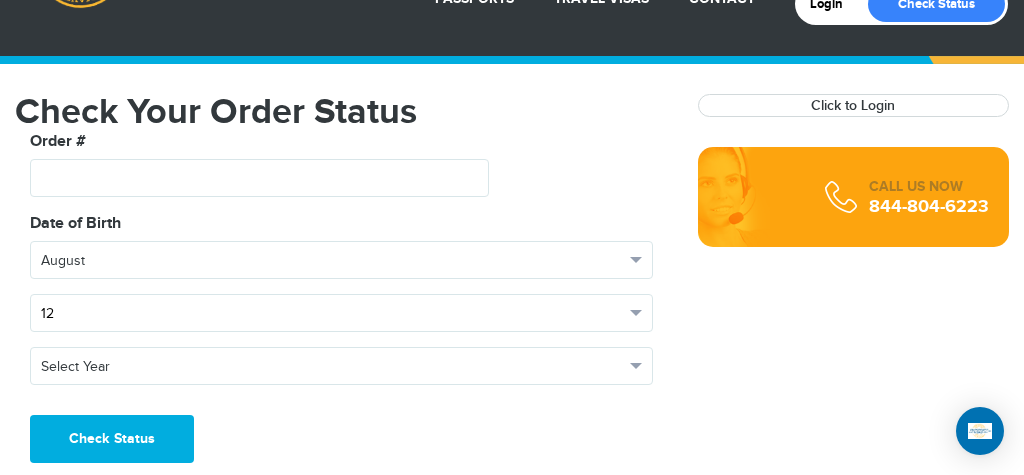 scroll, scrollTop: 127, scrollLeft: 0, axis: vertical 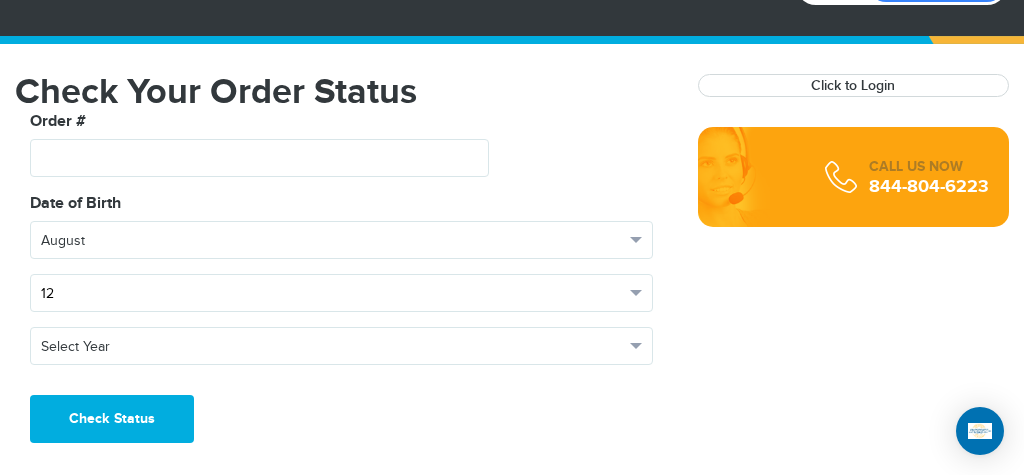 click on "12" at bounding box center (341, 293) 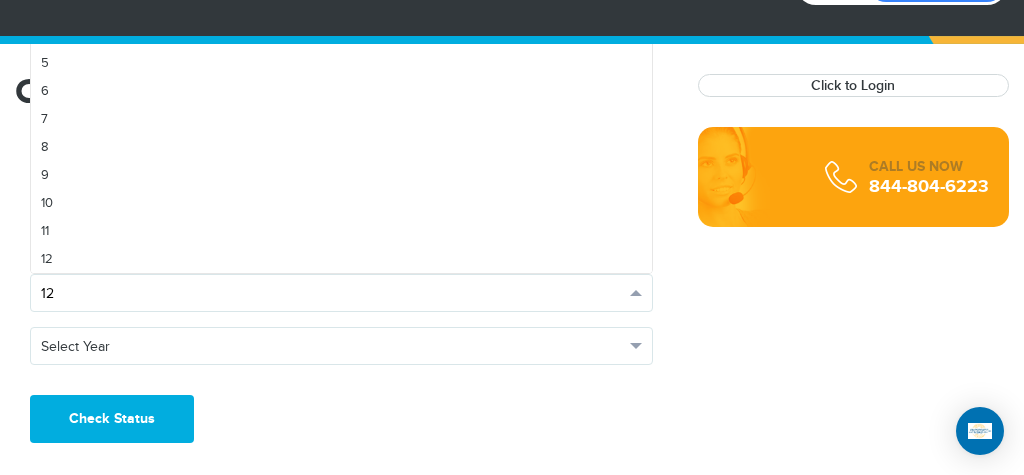drag, startPoint x: 52, startPoint y: 284, endPoint x: 147, endPoint y: -15, distance: 313.7292 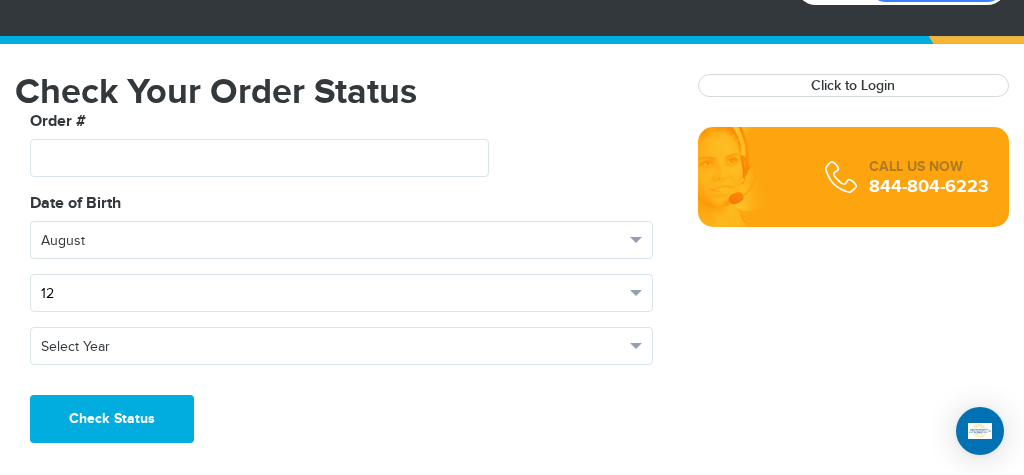 click on "12" at bounding box center (332, 294) 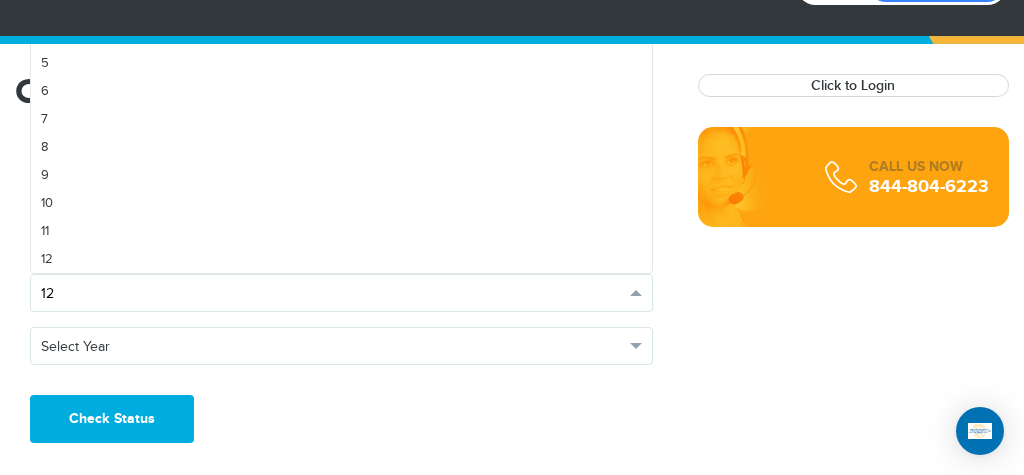 click on "12" at bounding box center (332, 294) 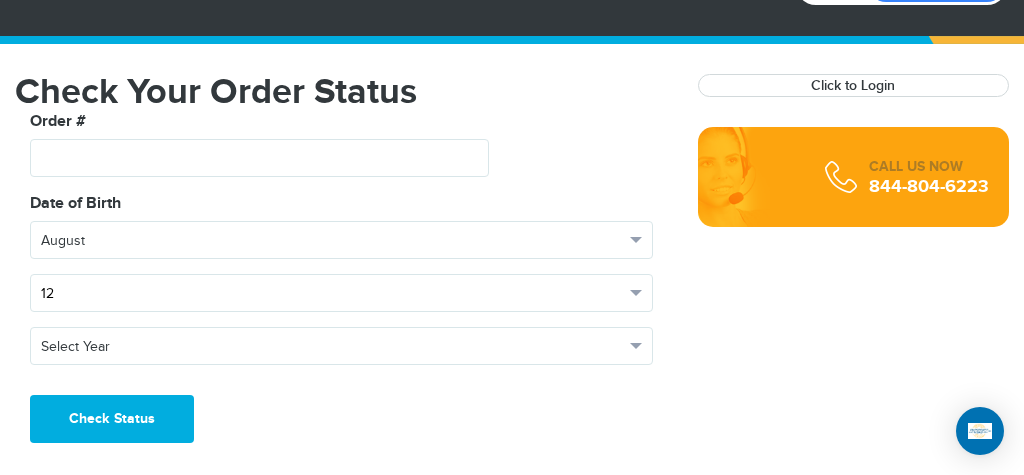 click on "12" at bounding box center [332, 294] 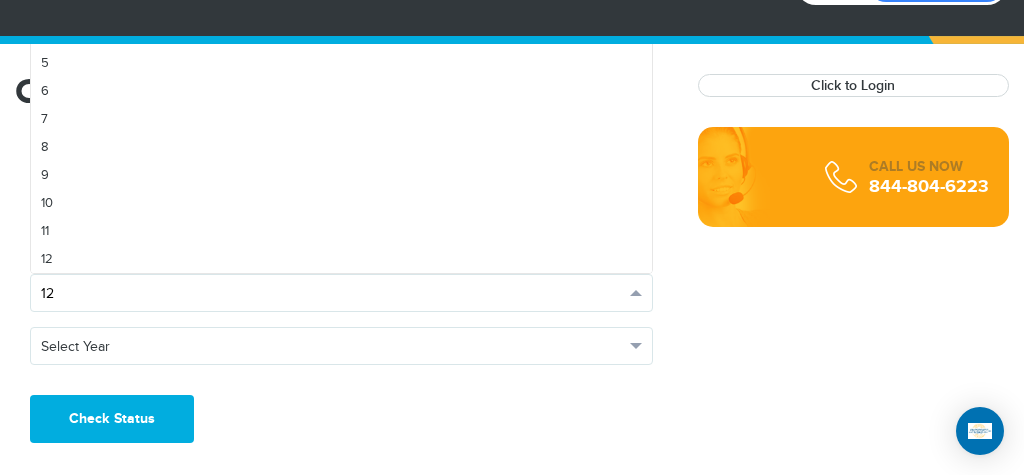 click on "12" at bounding box center [332, 294] 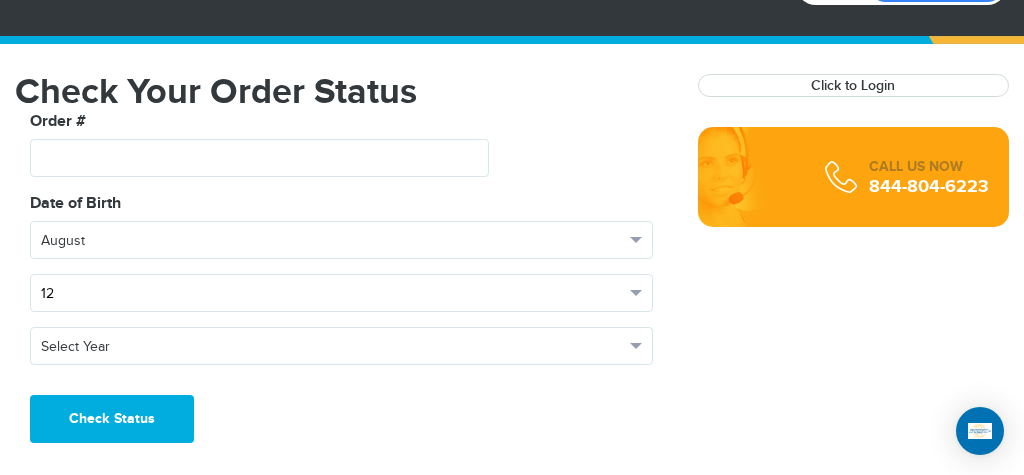 click on "12" at bounding box center [332, 294] 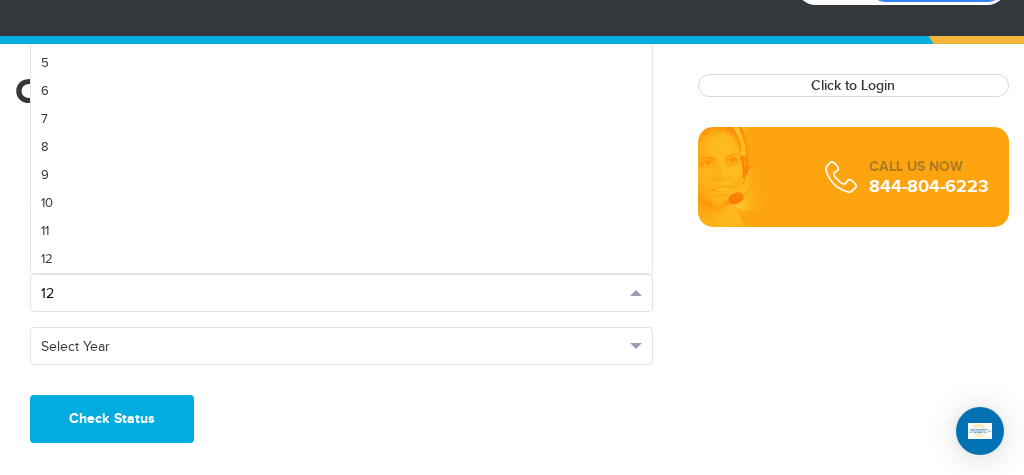 click on "12" at bounding box center [332, 294] 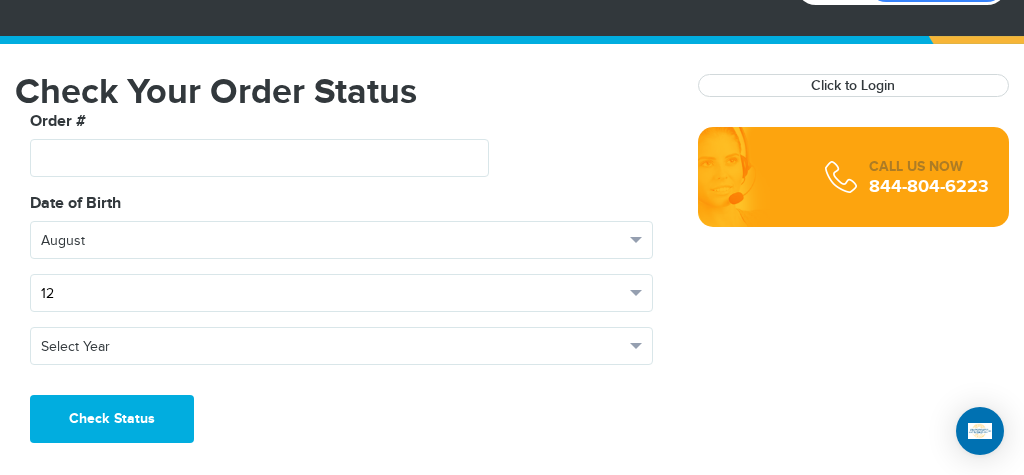 click on "12" at bounding box center [332, 294] 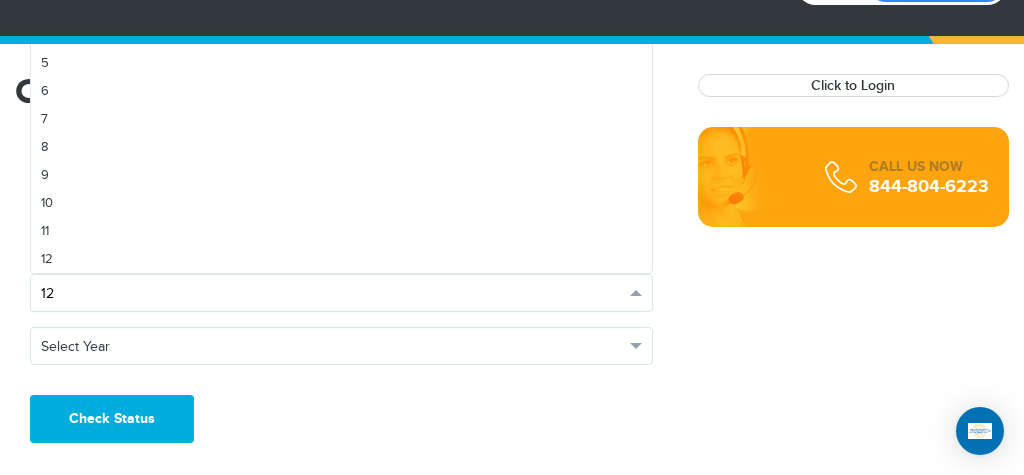 click on "12" at bounding box center [332, 294] 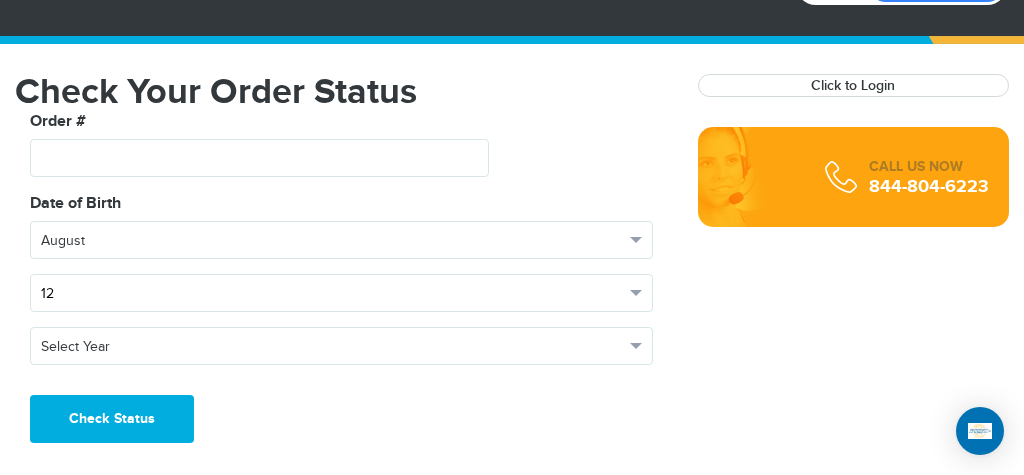 click on "12" at bounding box center (332, 294) 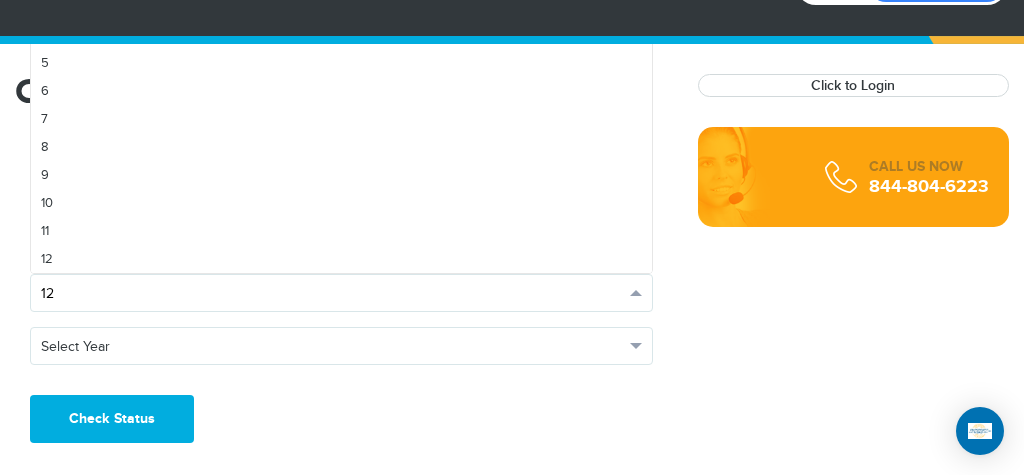 click on "12" at bounding box center [332, 294] 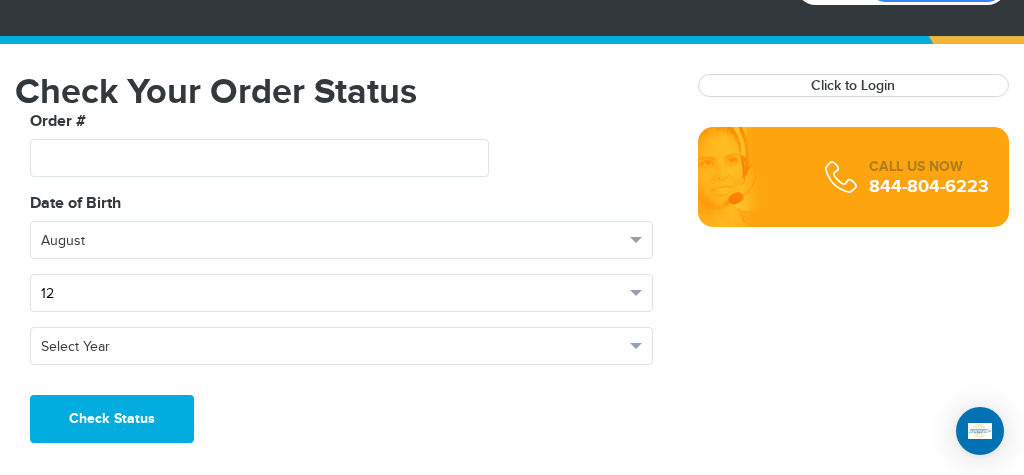 drag, startPoint x: 223, startPoint y: 290, endPoint x: 545, endPoint y: 280, distance: 322.15524 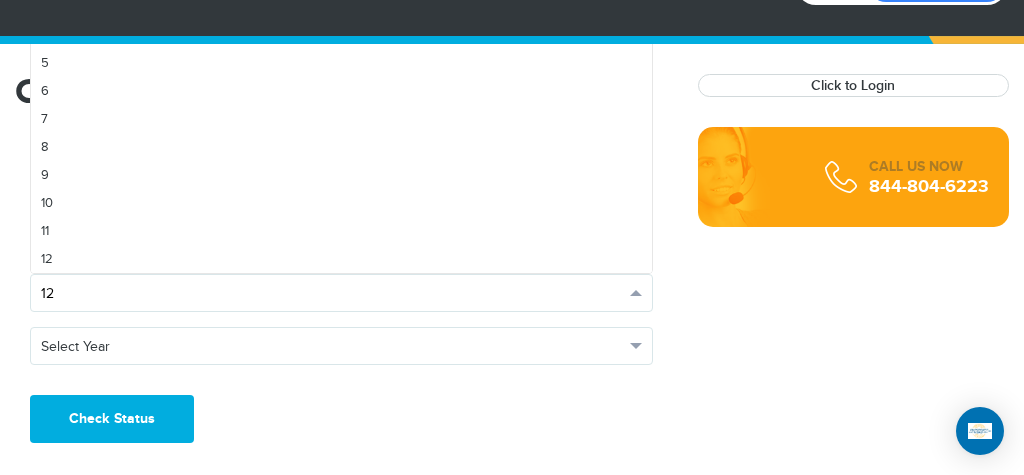 drag, startPoint x: 94, startPoint y: 290, endPoint x: 110, endPoint y: 278, distance: 20 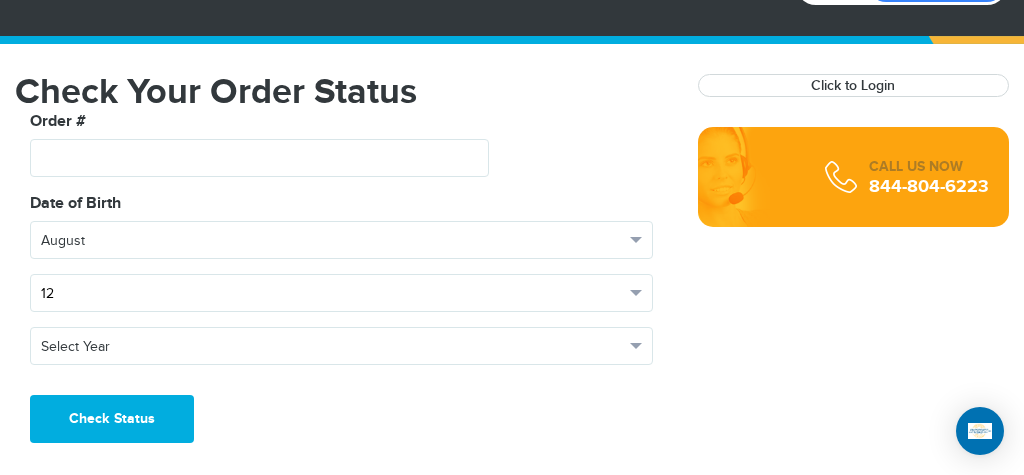 click on "12" at bounding box center (341, 293) 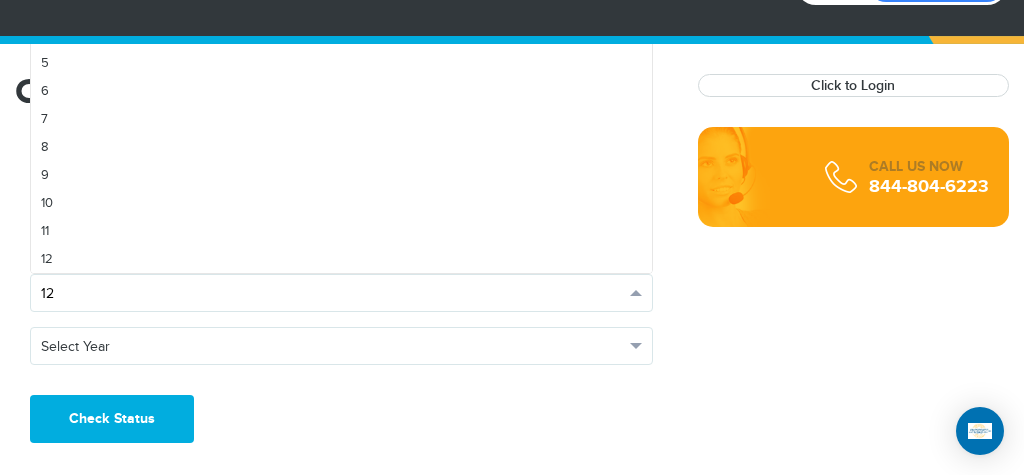 drag, startPoint x: 98, startPoint y: 282, endPoint x: 24, endPoint y: 304, distance: 77.201035 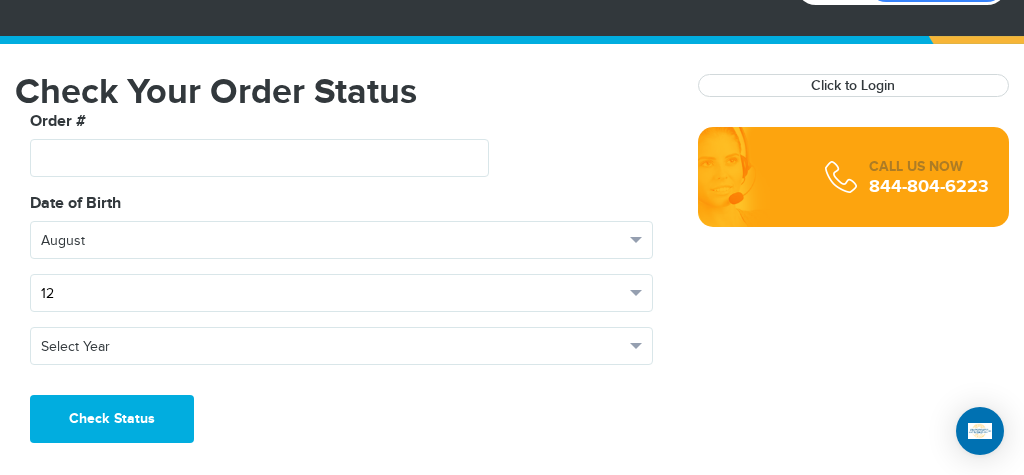 drag, startPoint x: 50, startPoint y: 284, endPoint x: 73, endPoint y: 299, distance: 27.45906 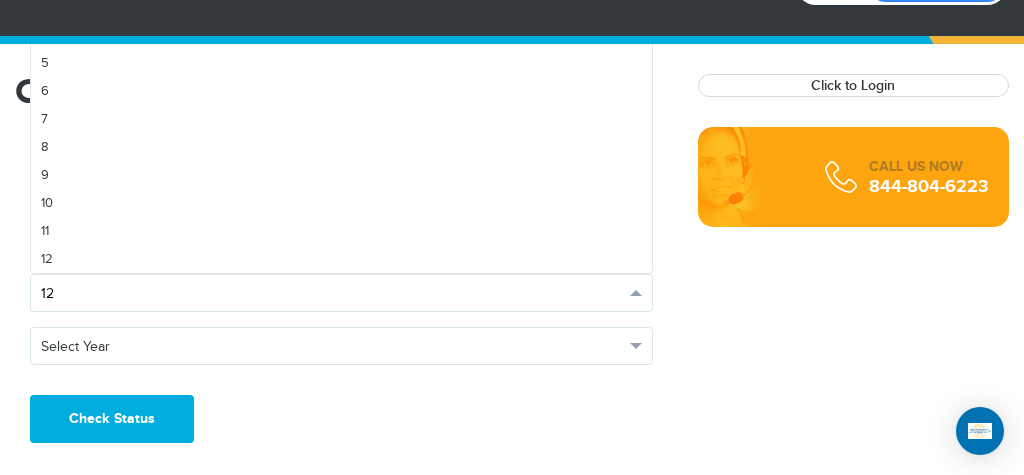 click on "12" at bounding box center [332, 294] 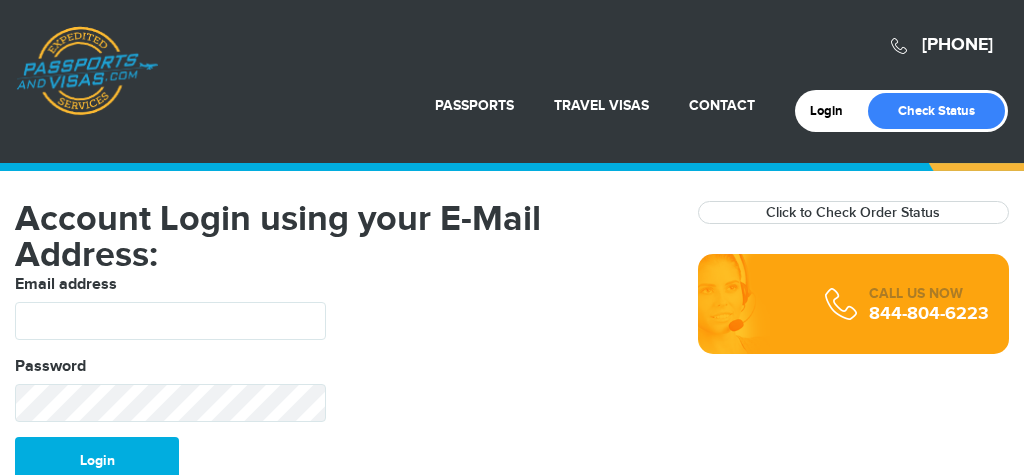 scroll, scrollTop: 80, scrollLeft: 0, axis: vertical 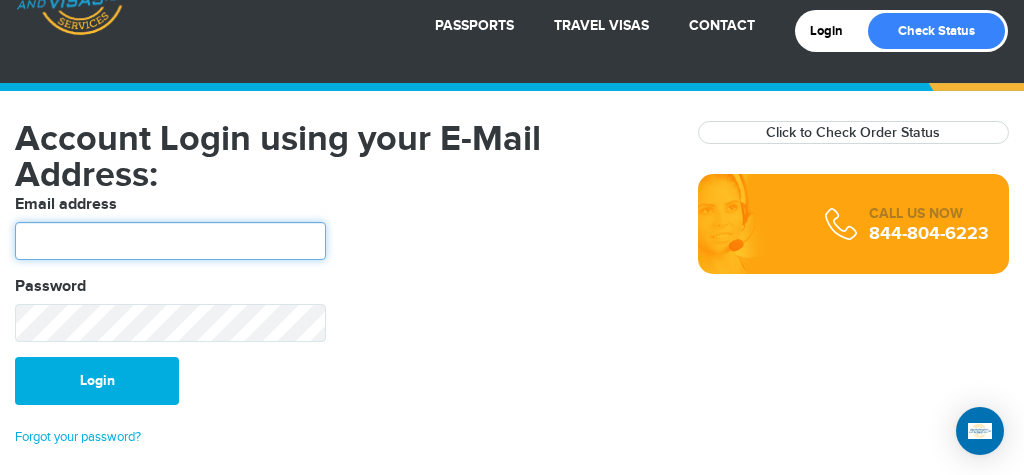 click at bounding box center [170, 241] 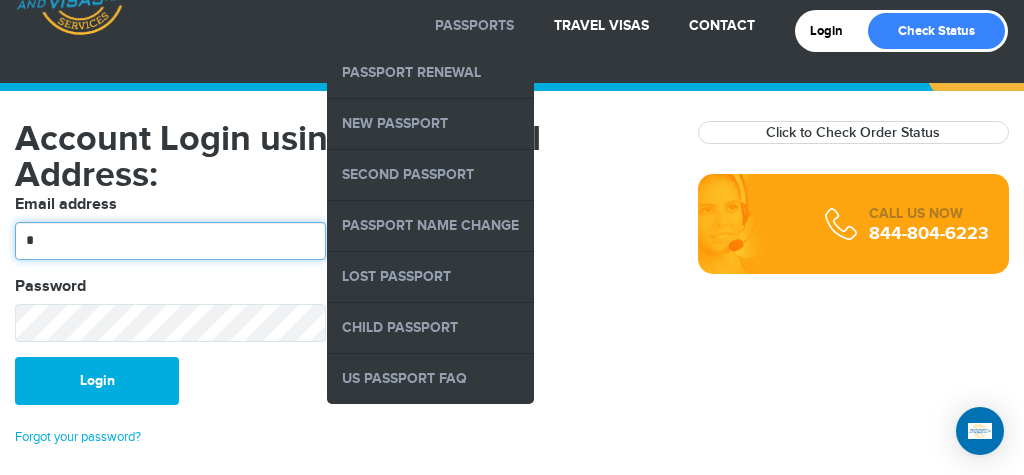 type on "*" 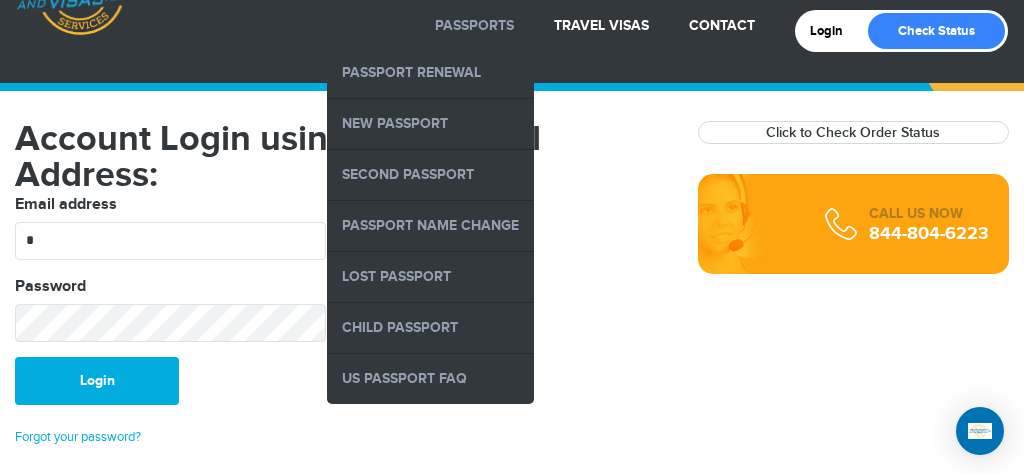 click on "Passports" at bounding box center (474, 25) 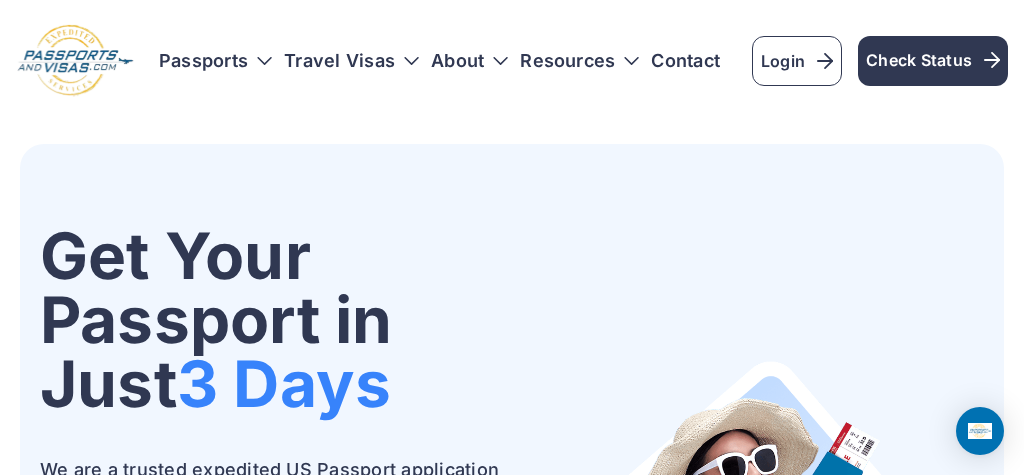scroll, scrollTop: 0, scrollLeft: 0, axis: both 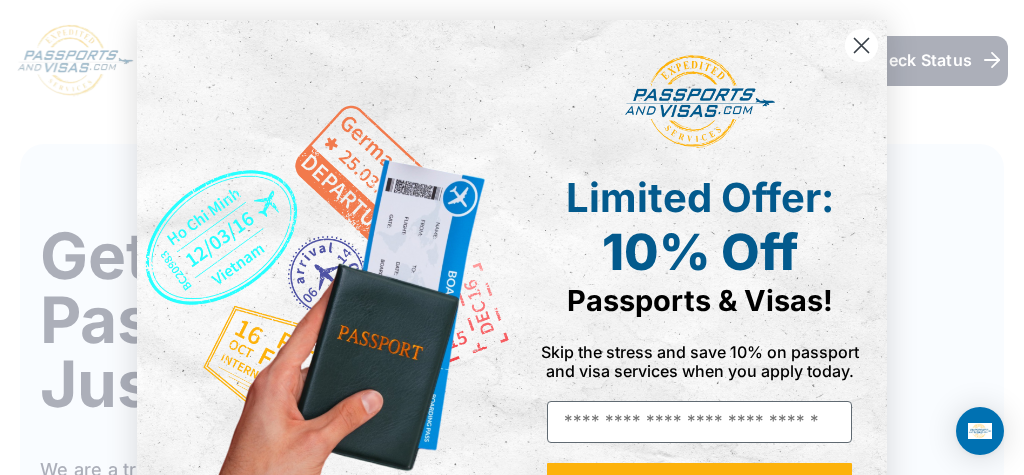 click 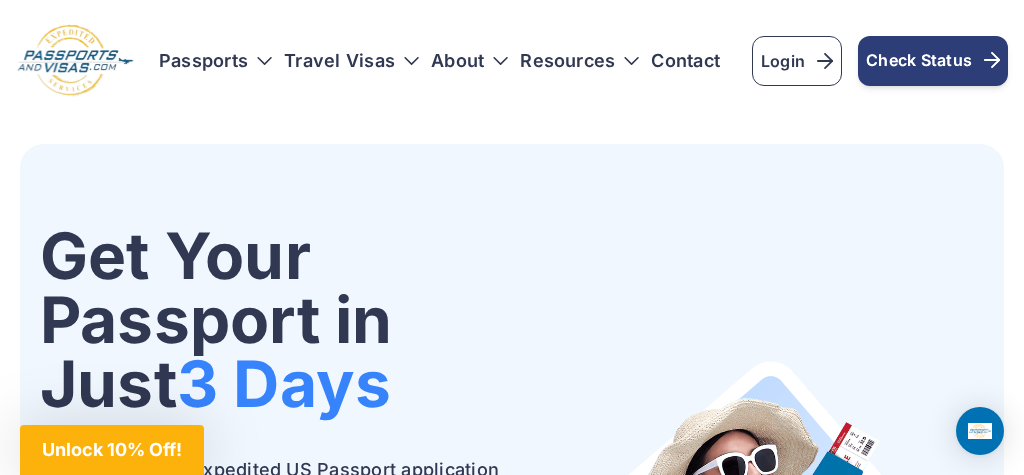click on "Check Status" at bounding box center [933, 60] 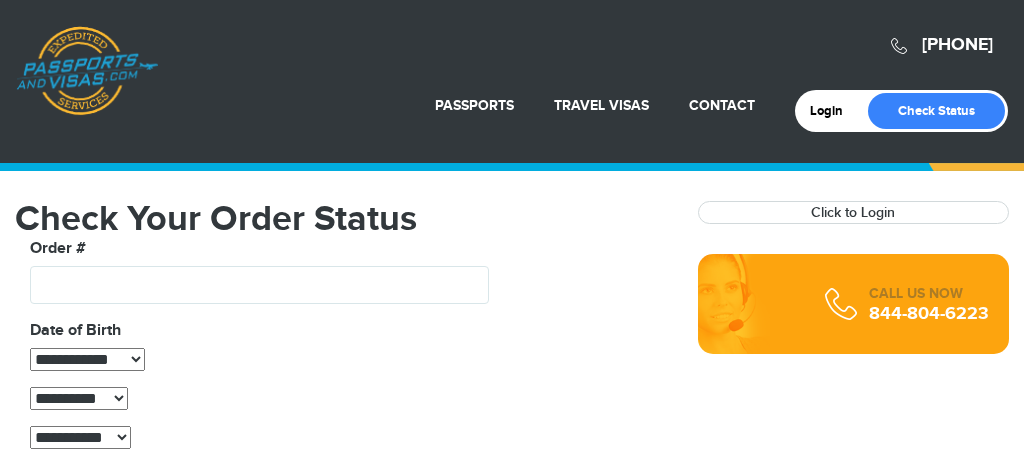 scroll, scrollTop: 0, scrollLeft: 0, axis: both 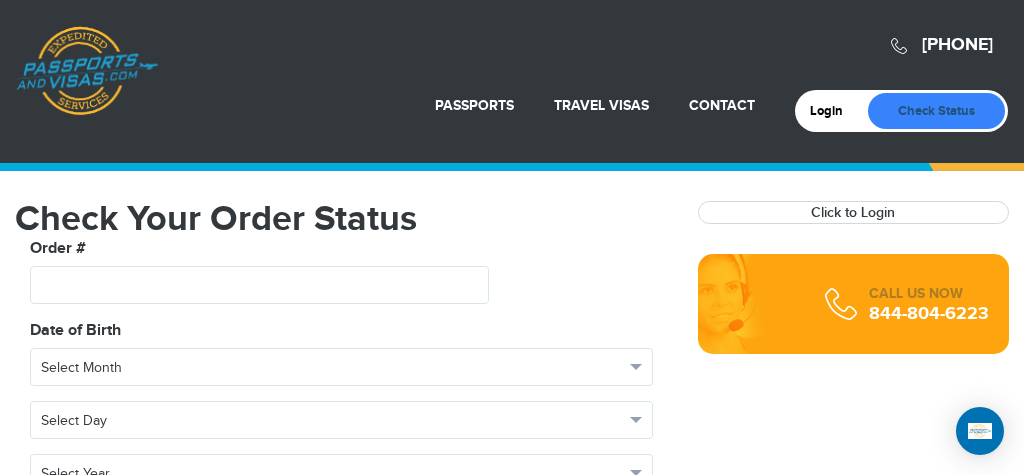 click on "Check Status" at bounding box center [936, 111] 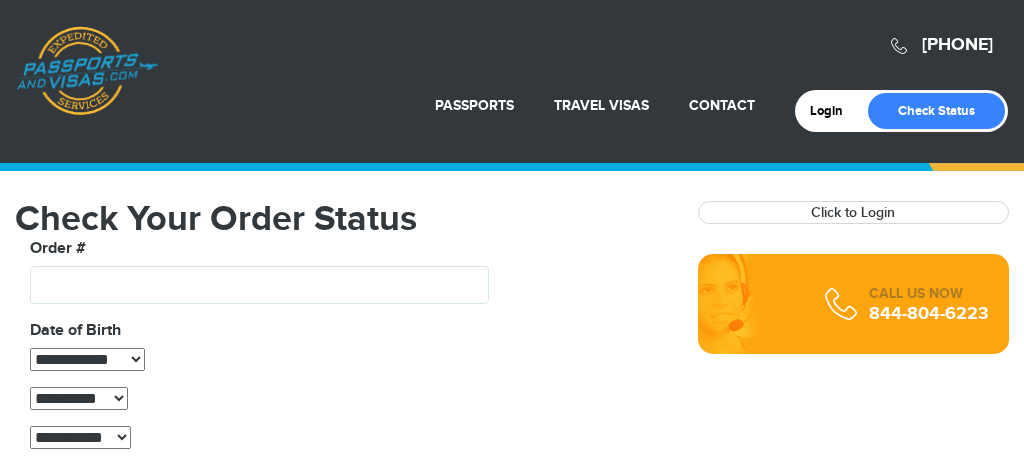 scroll, scrollTop: 0, scrollLeft: 0, axis: both 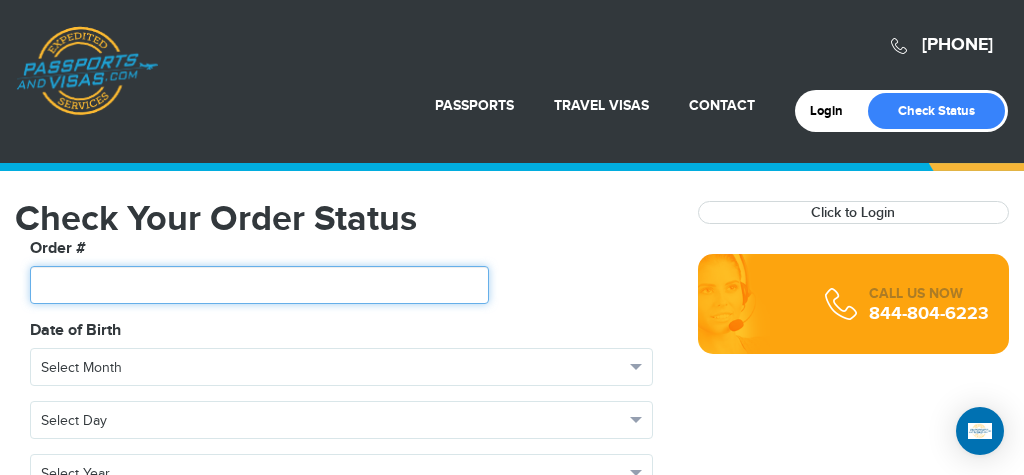 click at bounding box center [259, 285] 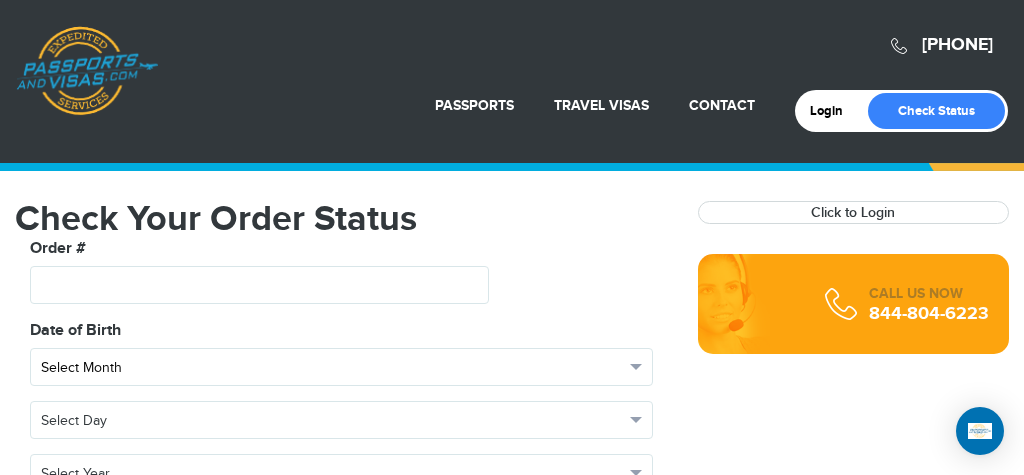 click on "Select Month" at bounding box center (332, 368) 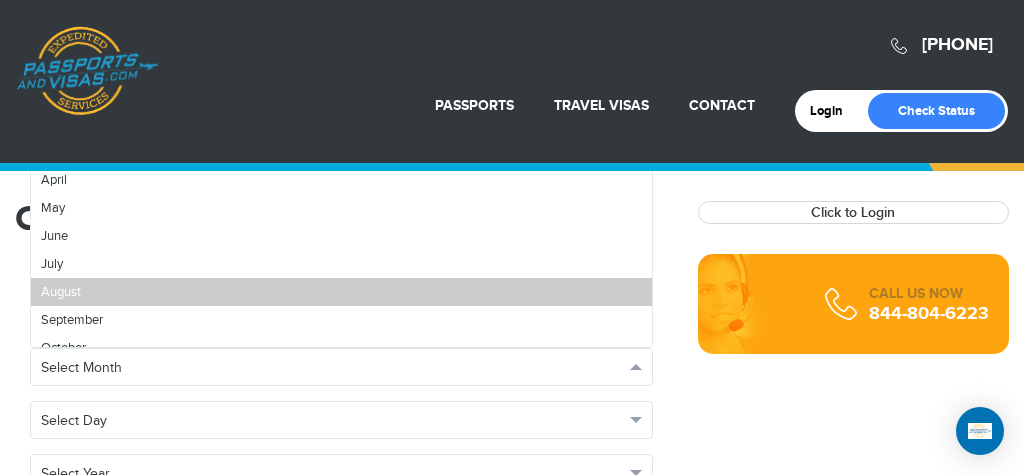 click on "August" at bounding box center (61, 292) 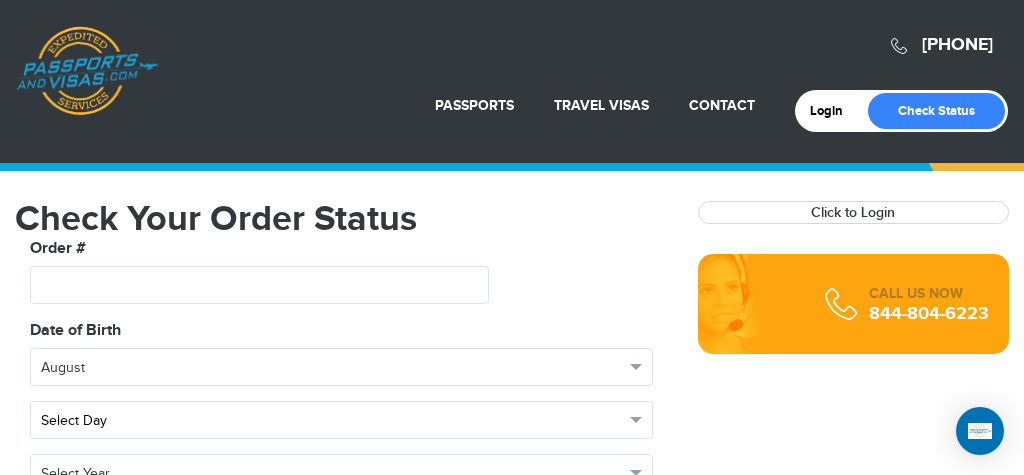 click on "Select Day" at bounding box center [332, 421] 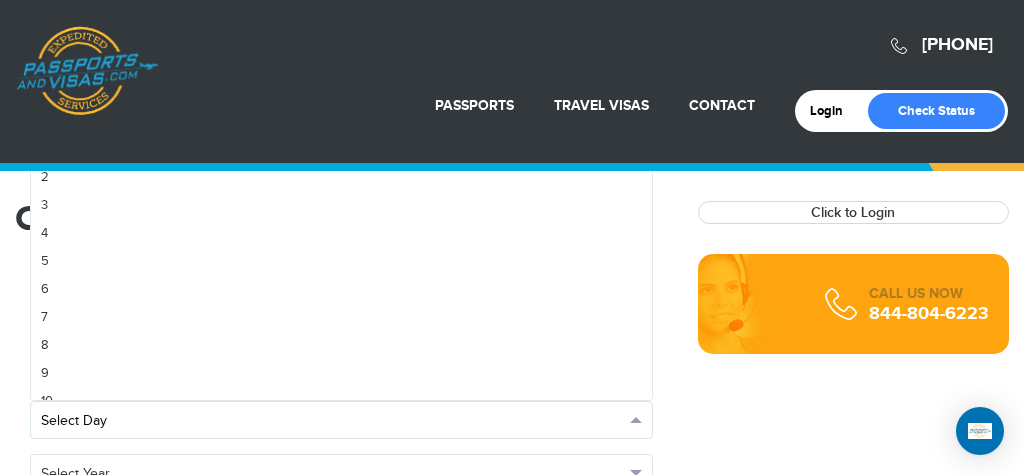 click on "Select Day" at bounding box center [332, 421] 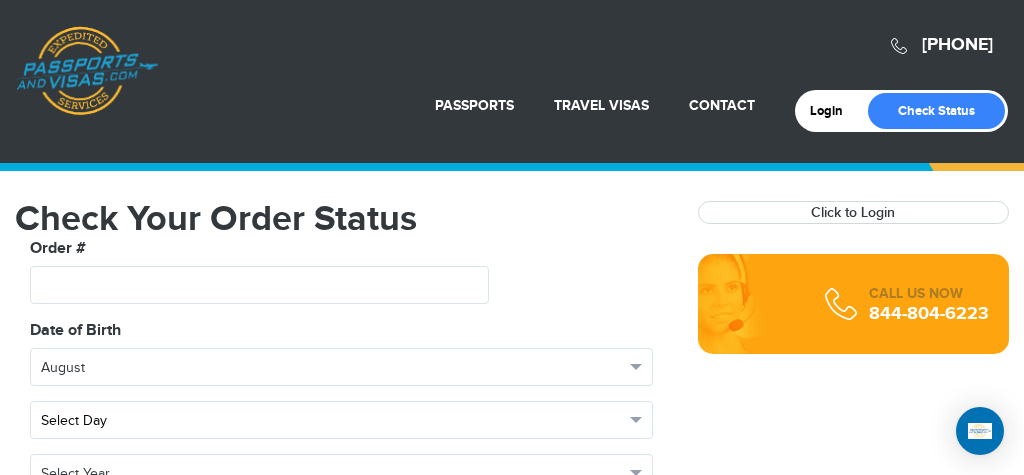 click on "Select Day" at bounding box center (341, 420) 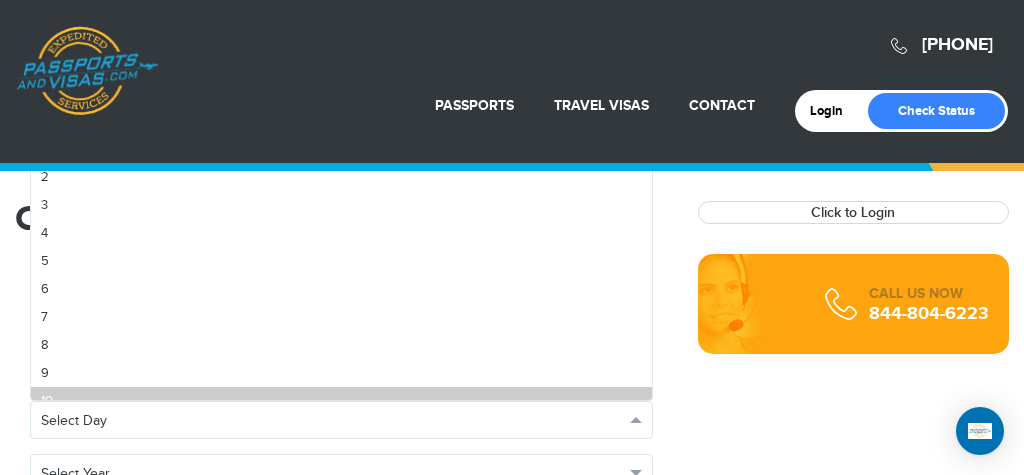 click on "10" at bounding box center (341, 401) 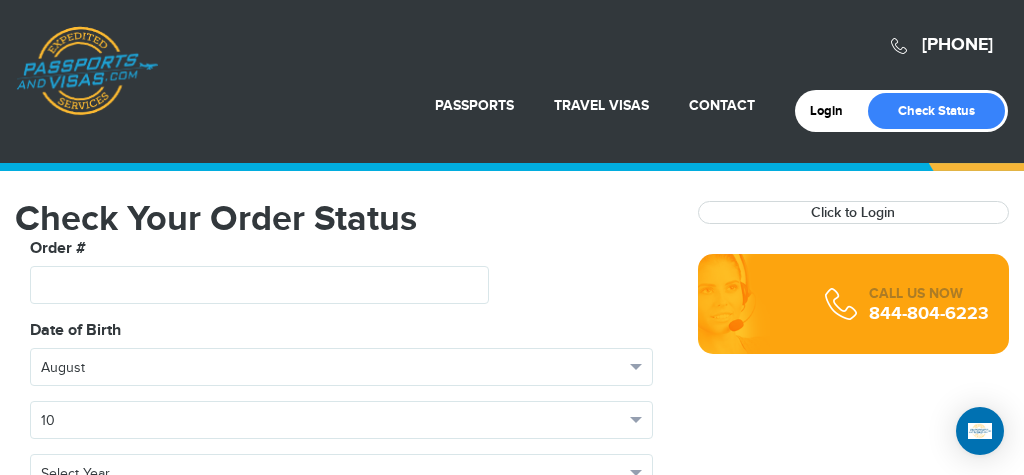 click on "**********" at bounding box center (341, 413) 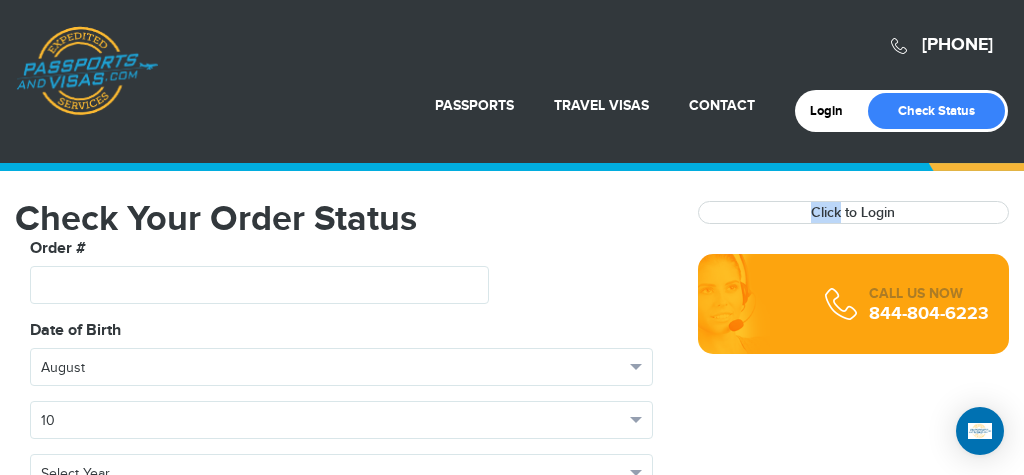 click on "**********" at bounding box center (341, 413) 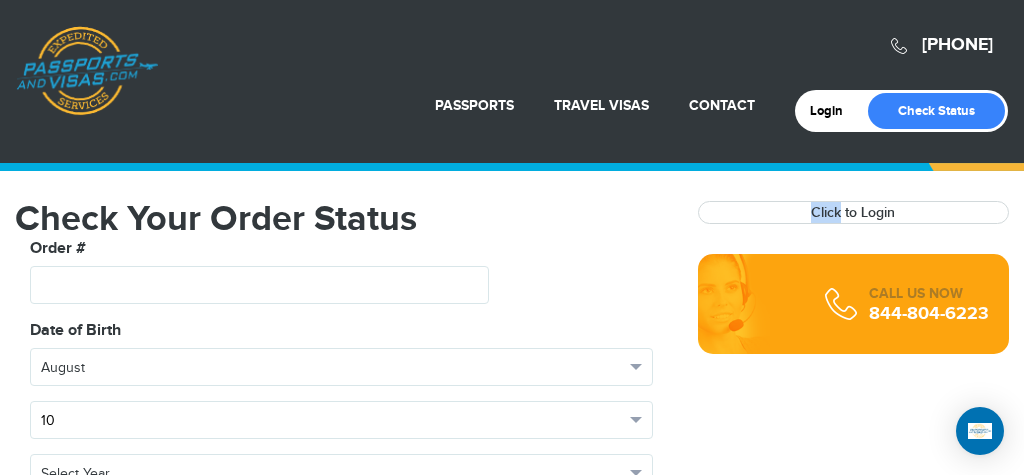 click on "10" at bounding box center (341, 420) 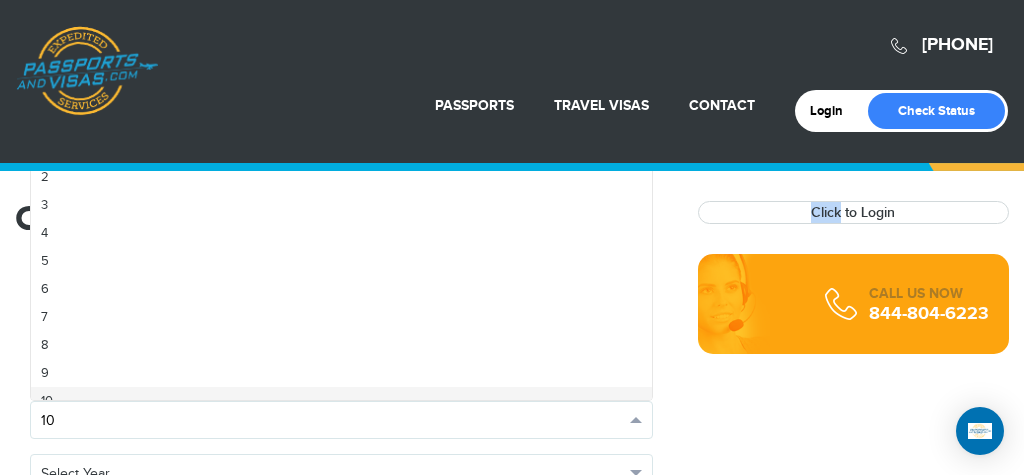 scroll, scrollTop: 15, scrollLeft: 0, axis: vertical 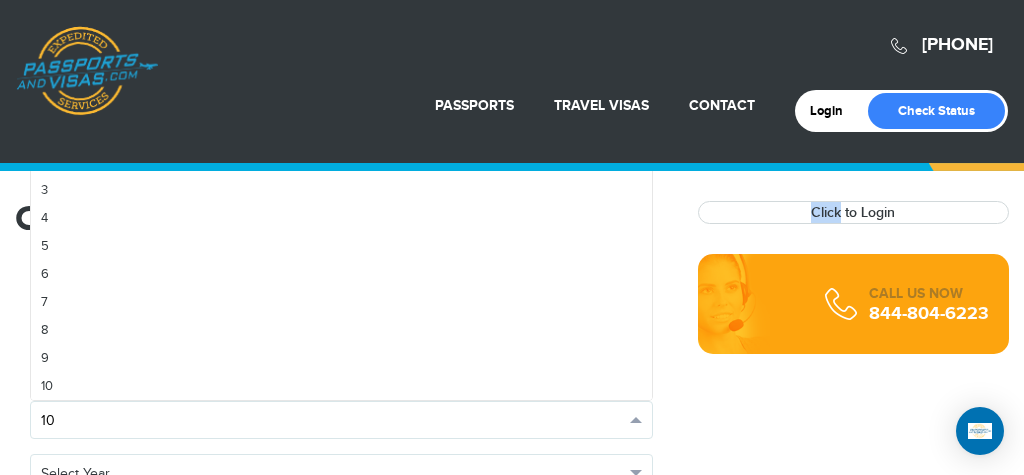 click on "10" at bounding box center [341, 420] 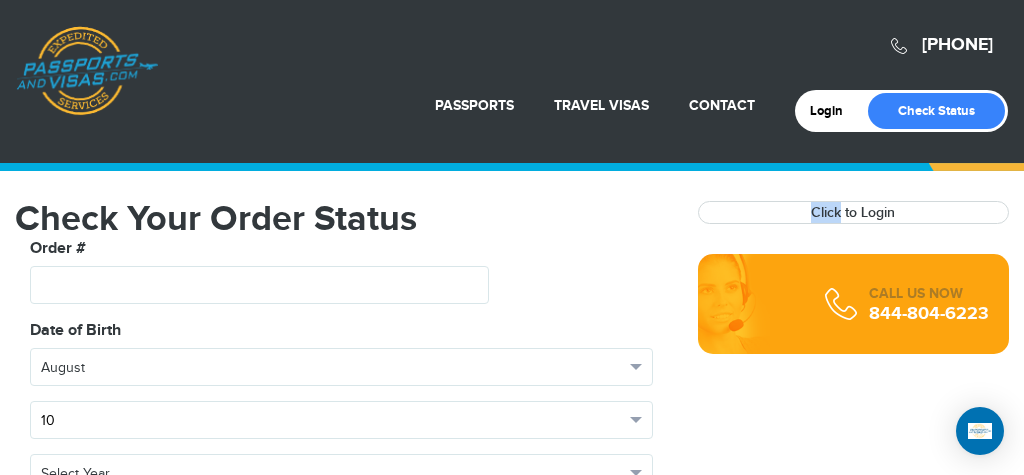 click on "10" at bounding box center (341, 420) 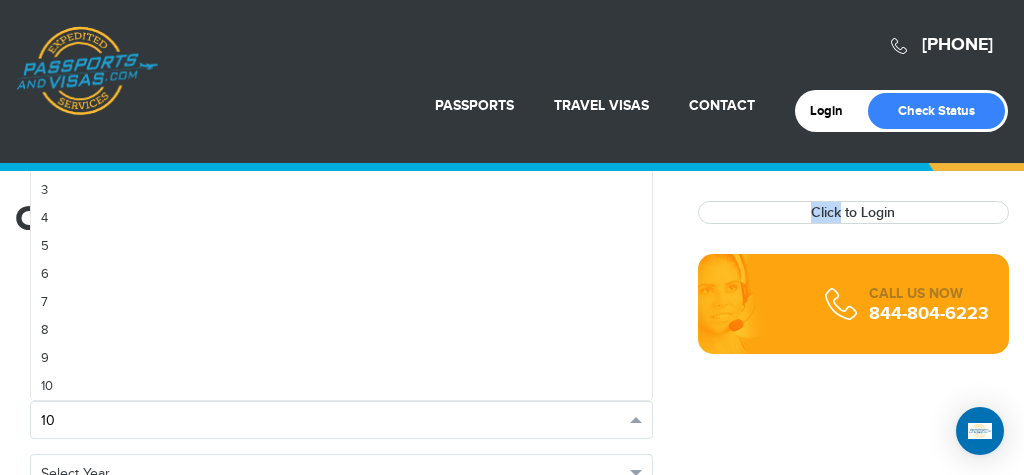 click on "10" at bounding box center [341, 420] 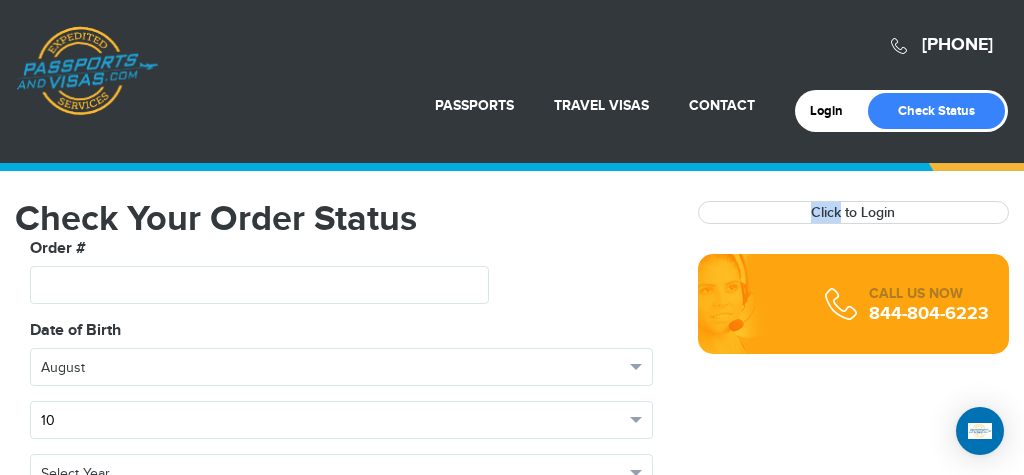 click on "10" at bounding box center (341, 420) 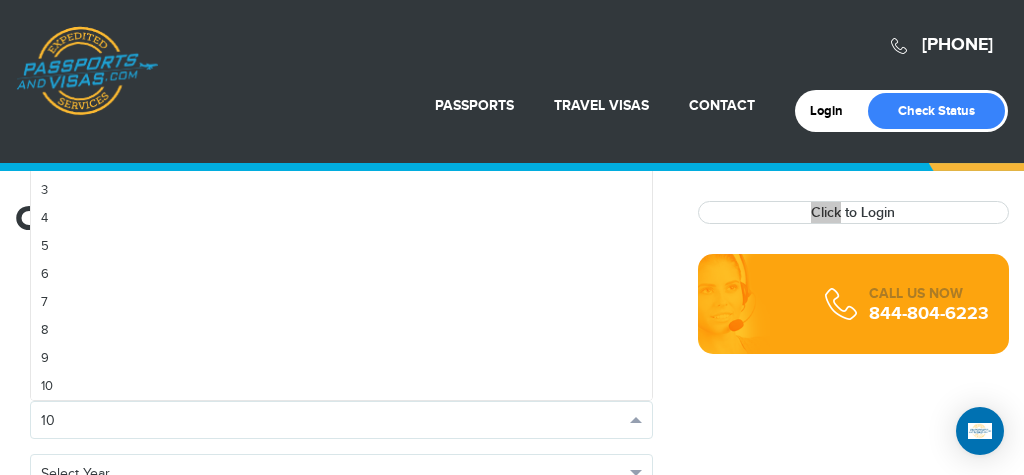 drag, startPoint x: 79, startPoint y: 413, endPoint x: 114, endPoint y: 528, distance: 120.20815 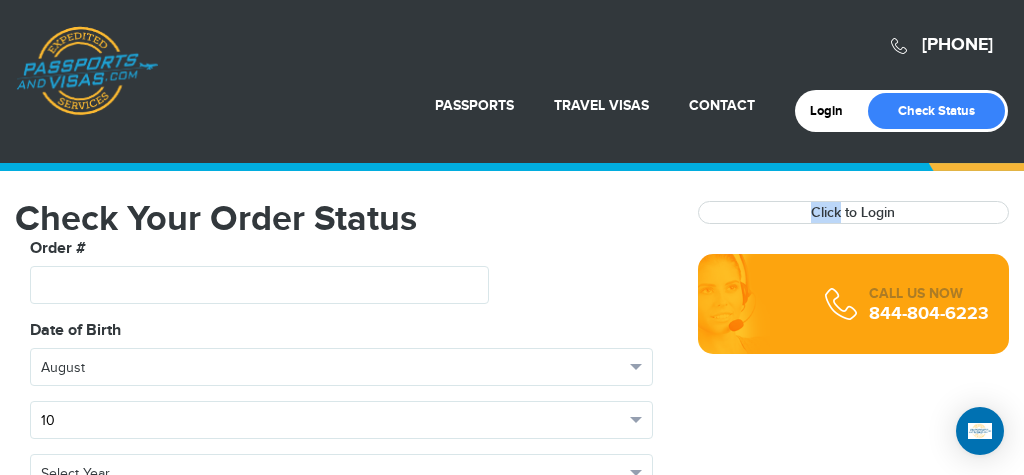 drag, startPoint x: 143, startPoint y: 402, endPoint x: 658, endPoint y: 429, distance: 515.7073 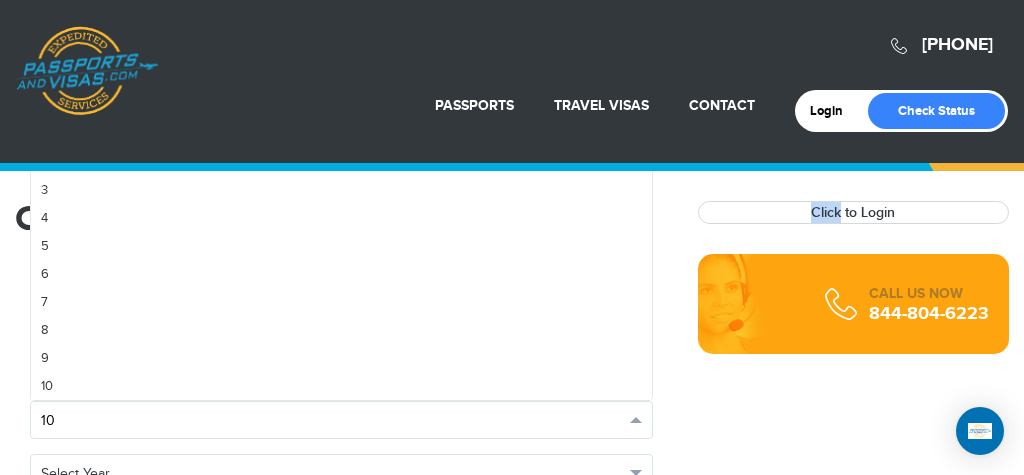drag, startPoint x: 152, startPoint y: 413, endPoint x: 179, endPoint y: 445, distance: 41.868843 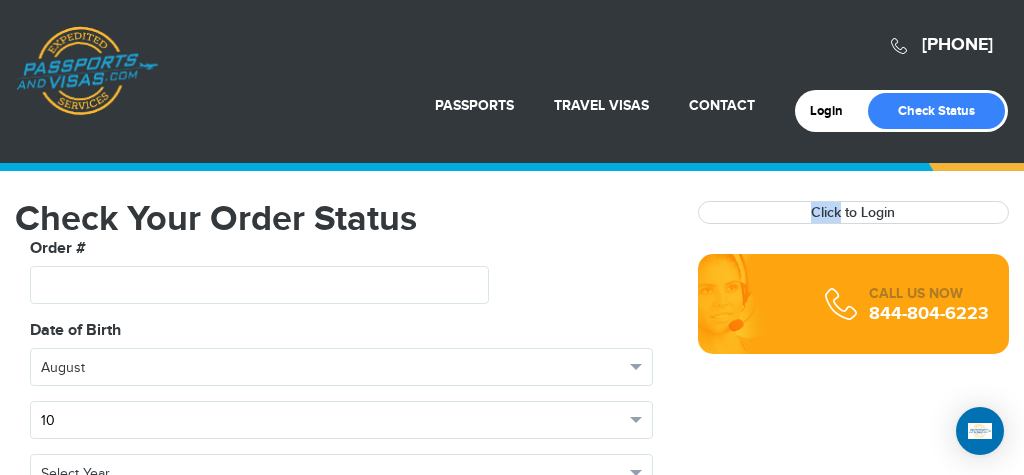 click on "10" at bounding box center [332, 421] 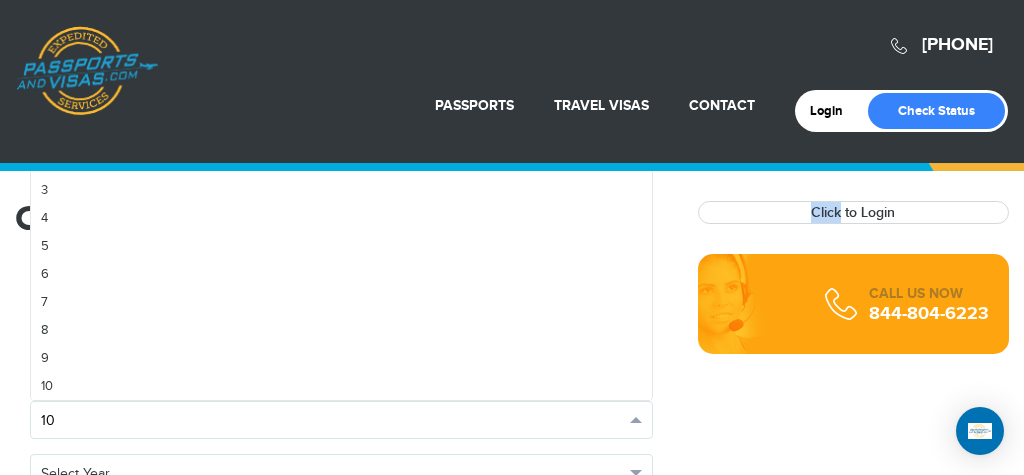 click on "10" at bounding box center (332, 421) 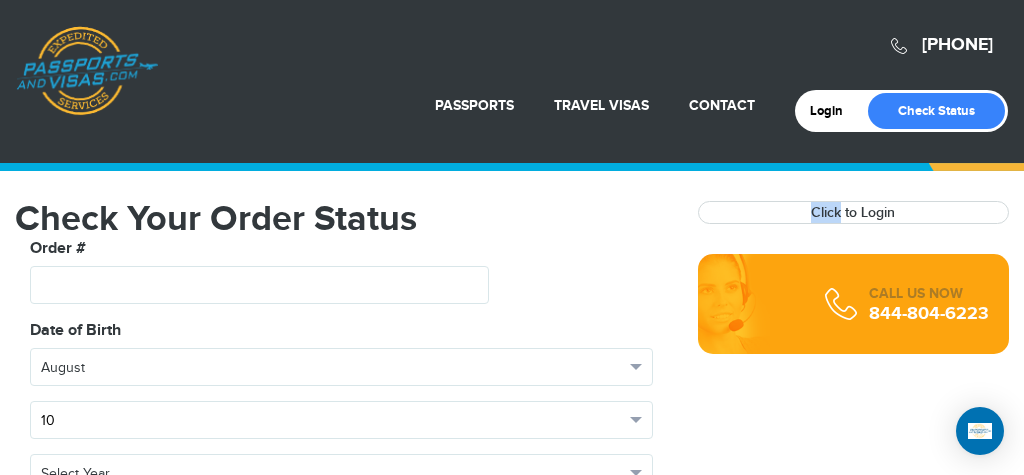 click on "10" at bounding box center (332, 421) 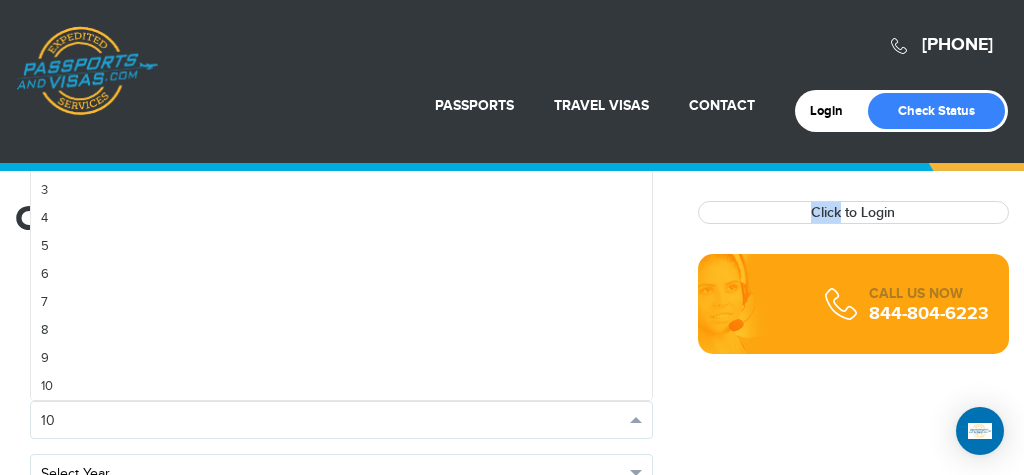 click on "Select Year" at bounding box center [332, 474] 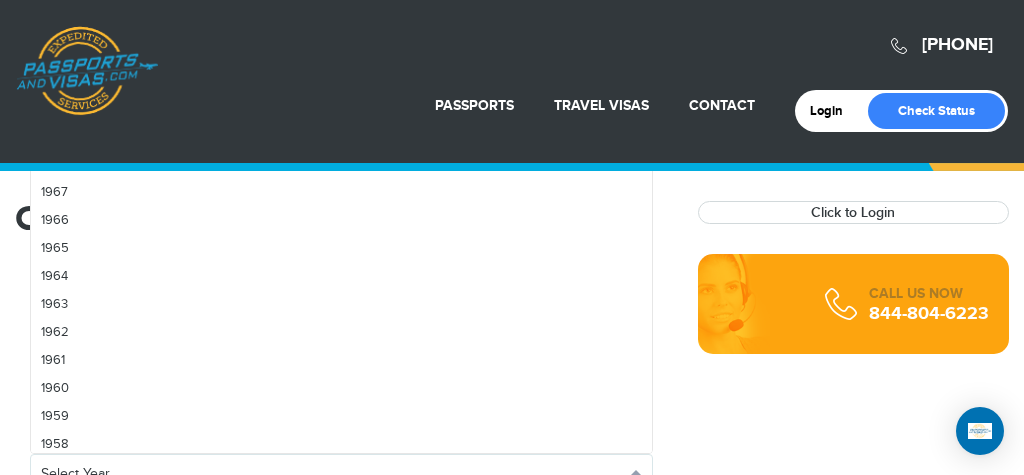 scroll, scrollTop: 1917, scrollLeft: 0, axis: vertical 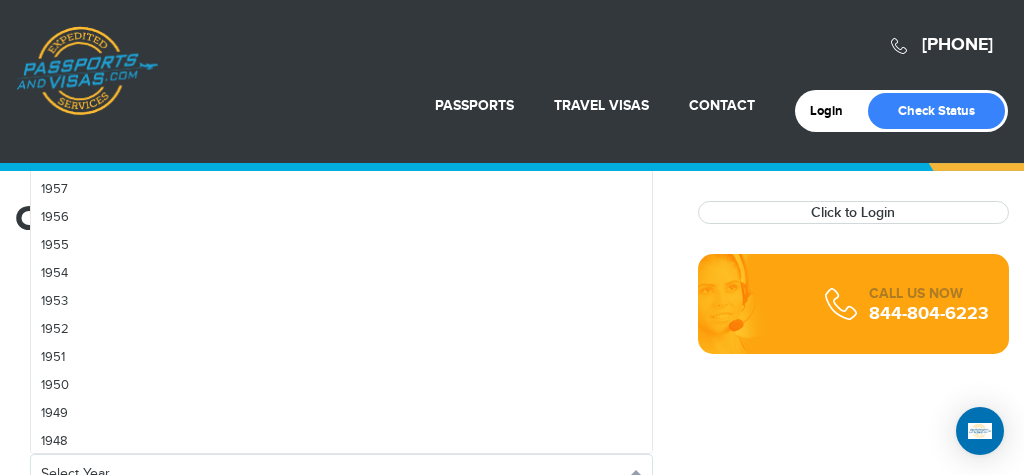 drag, startPoint x: 58, startPoint y: 251, endPoint x: 62, endPoint y: 483, distance: 232.03448 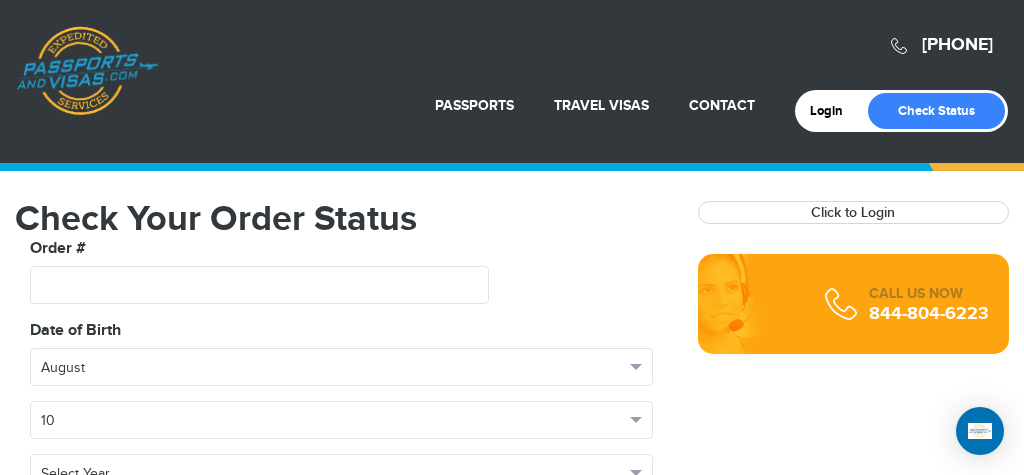 scroll, scrollTop: 0, scrollLeft: 0, axis: both 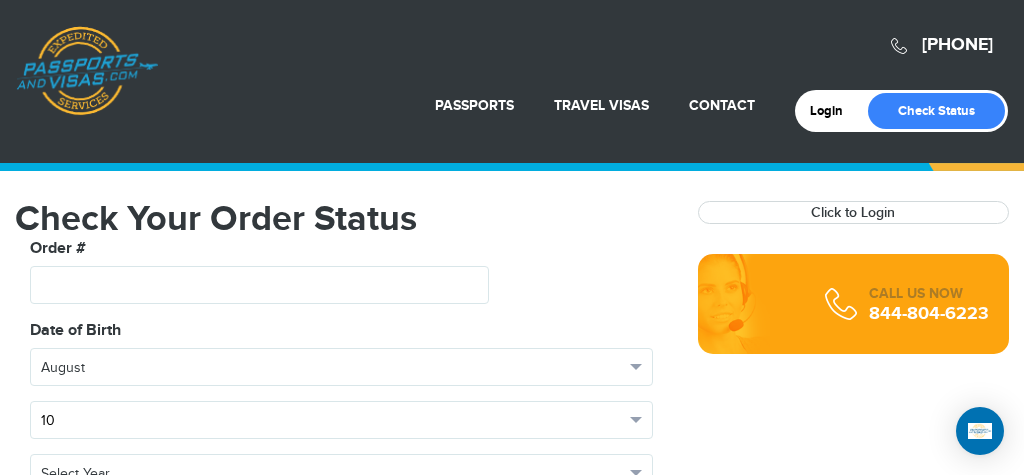 click on "10" at bounding box center [332, 421] 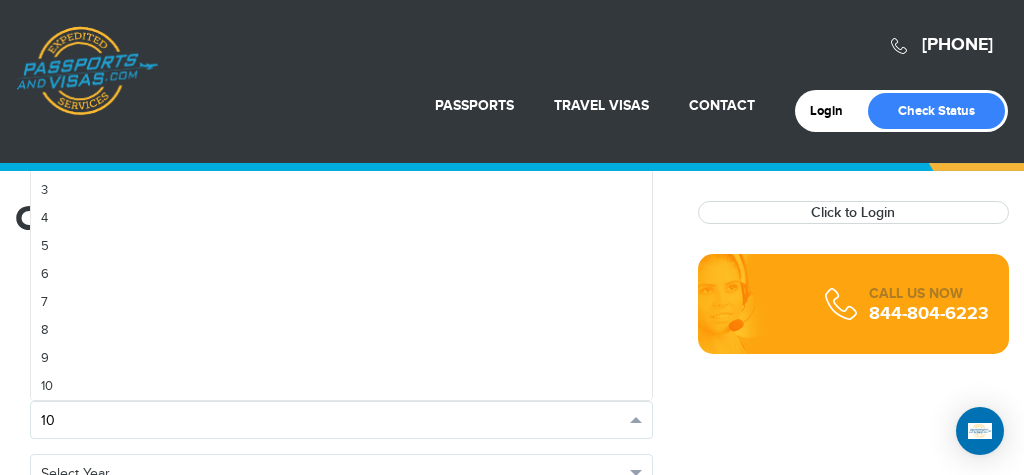 click on "10" at bounding box center [332, 421] 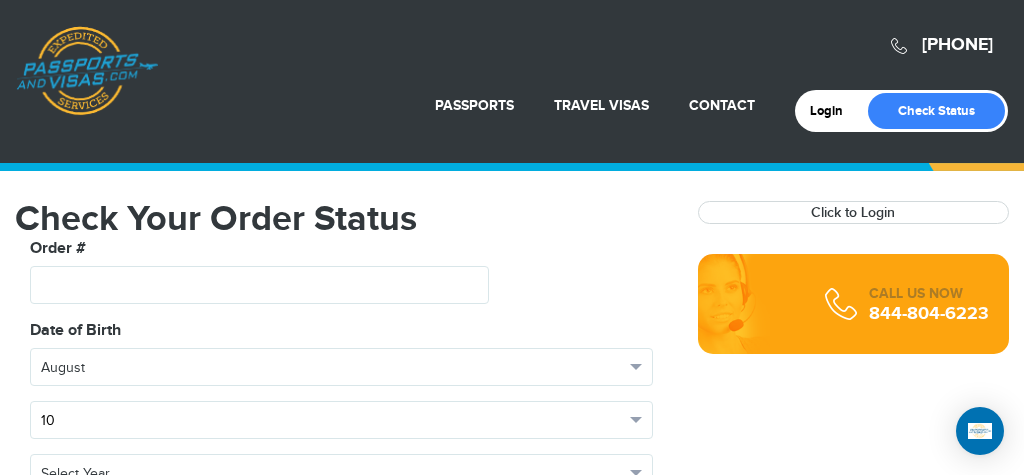 click on "10" at bounding box center [341, 420] 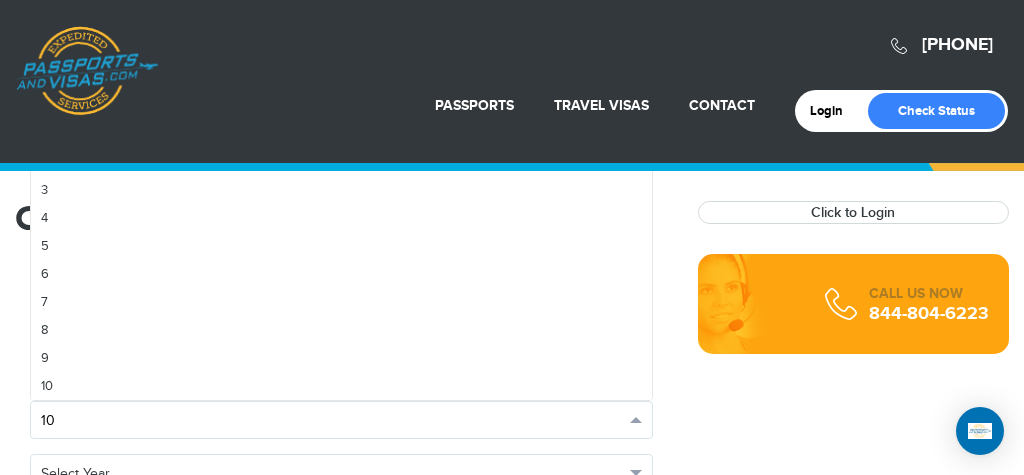 type 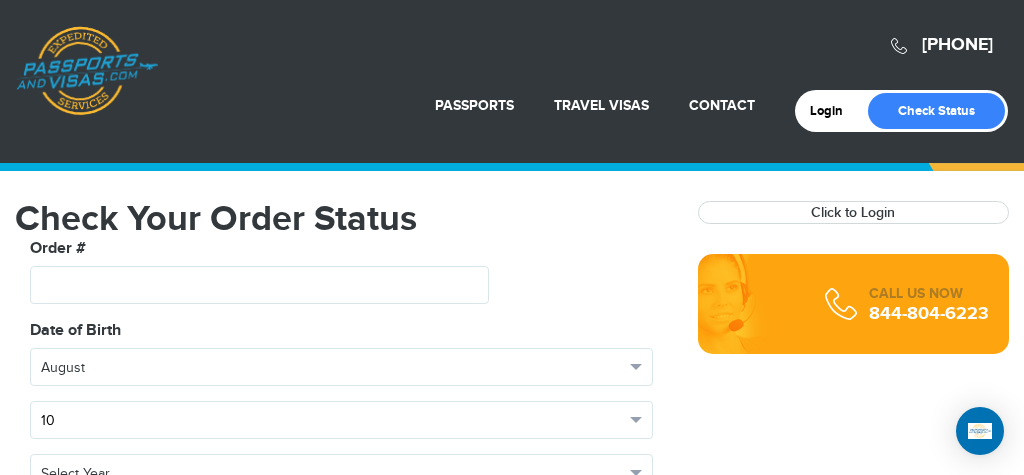 click on "10" at bounding box center [332, 421] 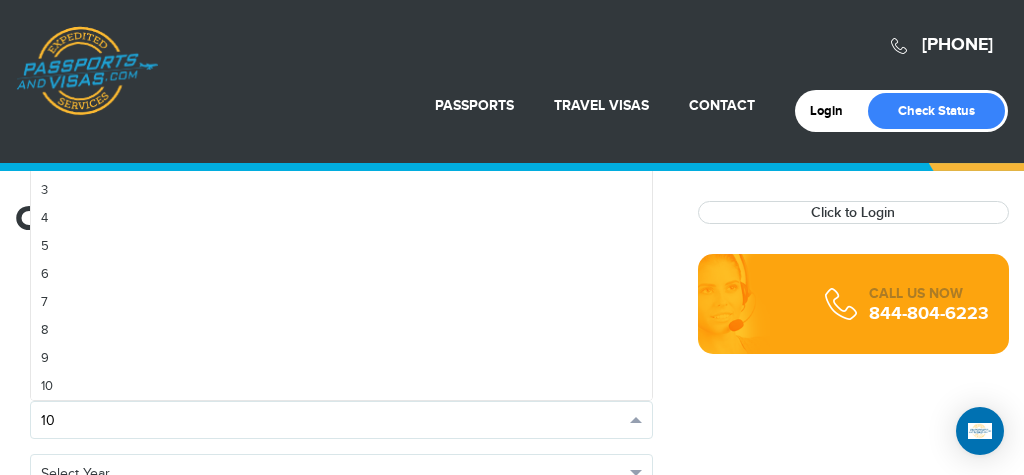 drag, startPoint x: 141, startPoint y: 411, endPoint x: 56, endPoint y: 410, distance: 85.00588 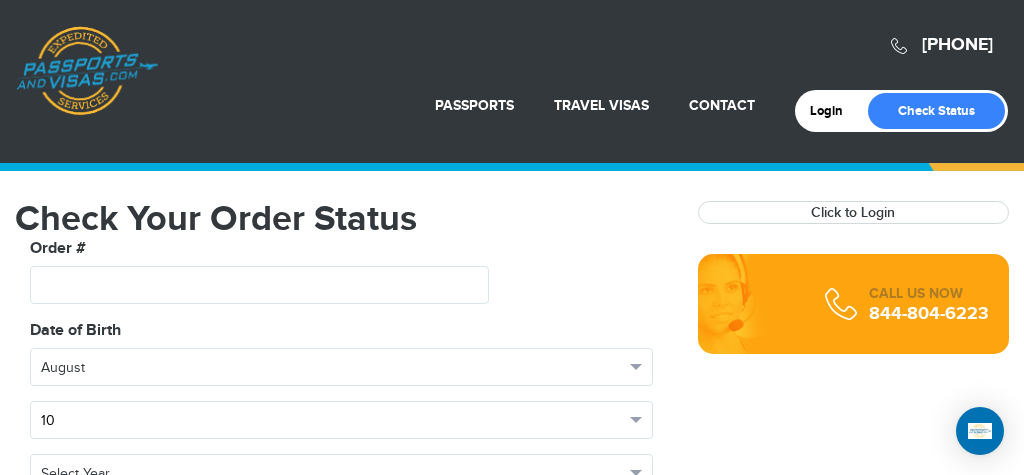 click on "10" at bounding box center [341, 420] 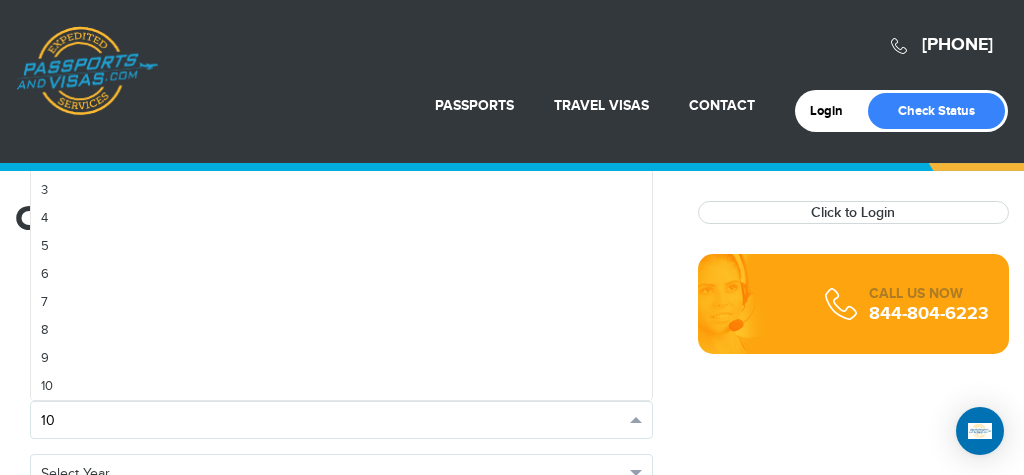 click on "10" at bounding box center [332, 421] 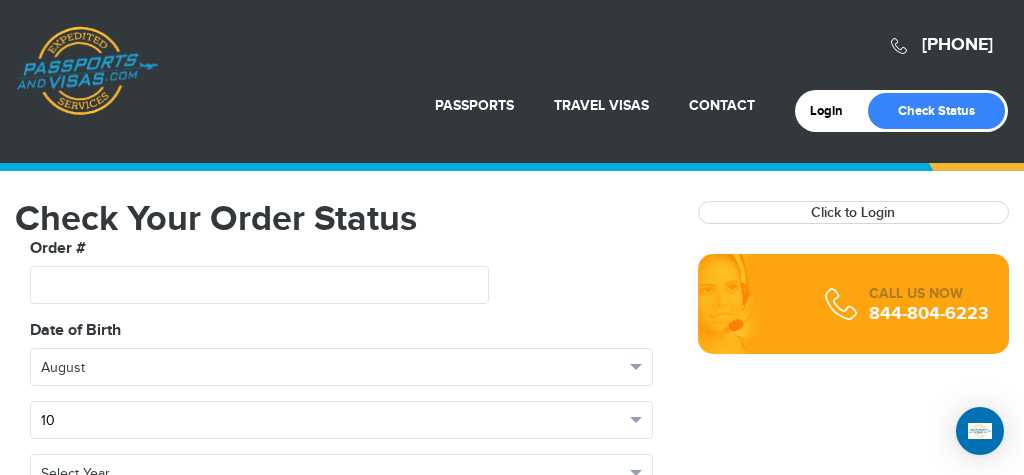 click on "10" at bounding box center (332, 421) 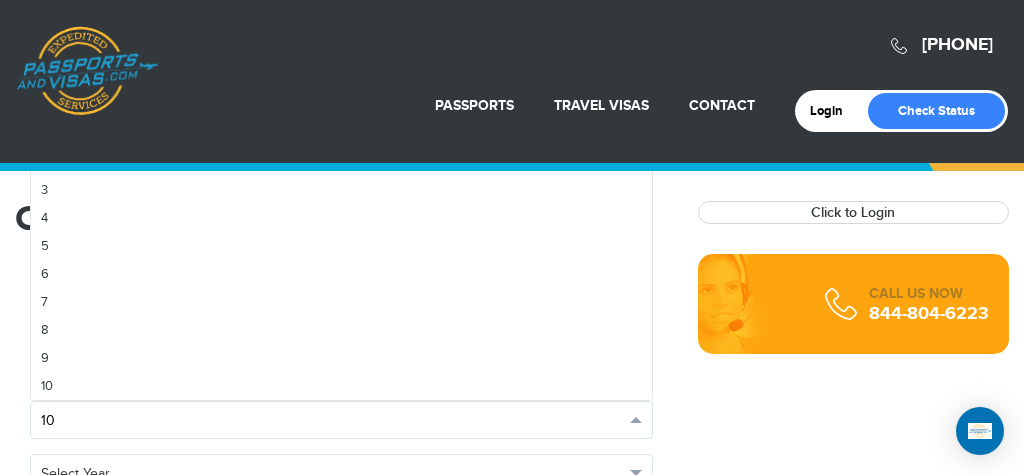 click on "10" at bounding box center [332, 421] 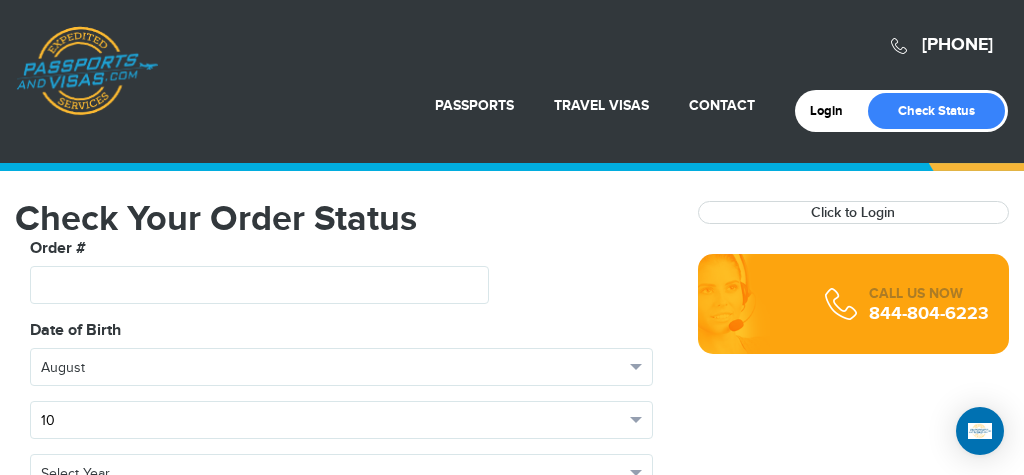 click on "10" at bounding box center (332, 421) 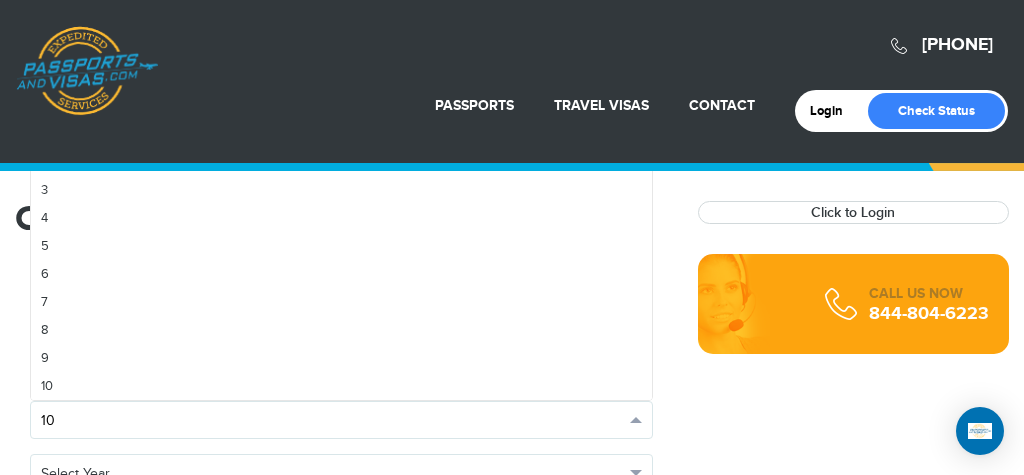click on "10" at bounding box center (332, 421) 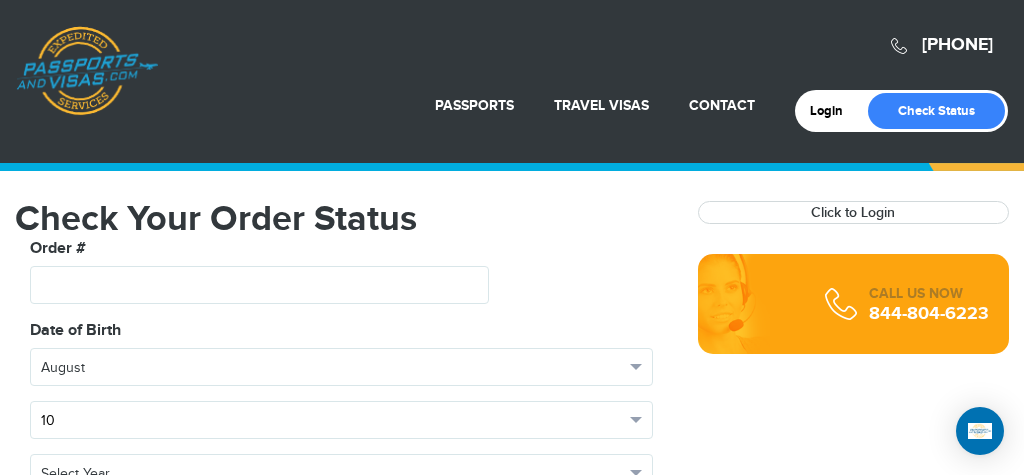 click on "10" at bounding box center [332, 421] 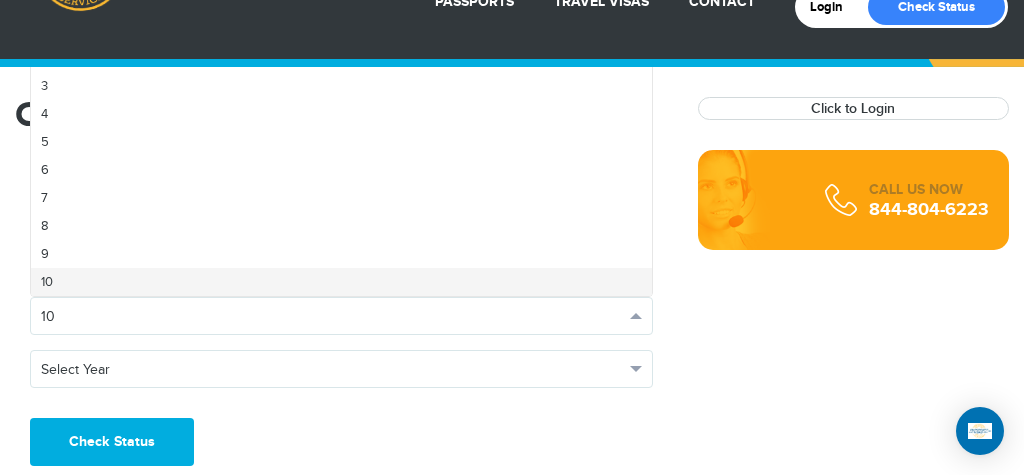 scroll, scrollTop: 110, scrollLeft: 0, axis: vertical 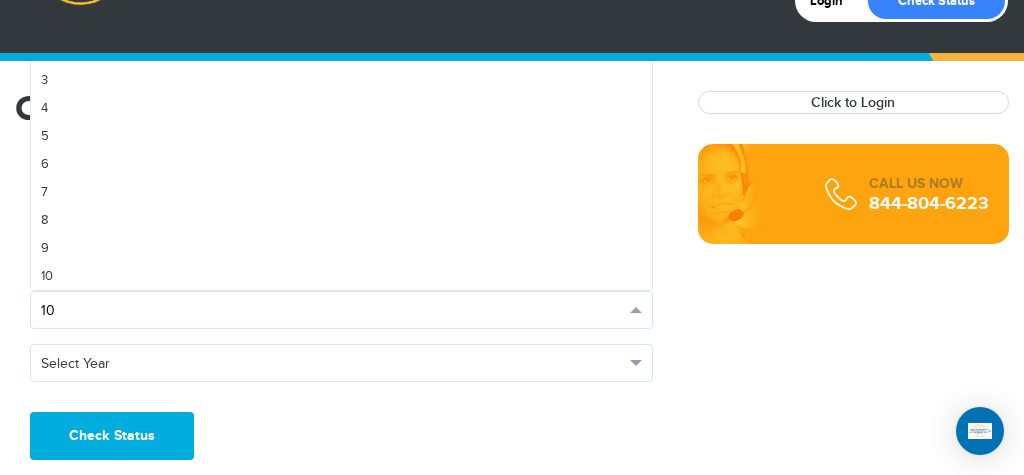 click on "10" at bounding box center [332, 311] 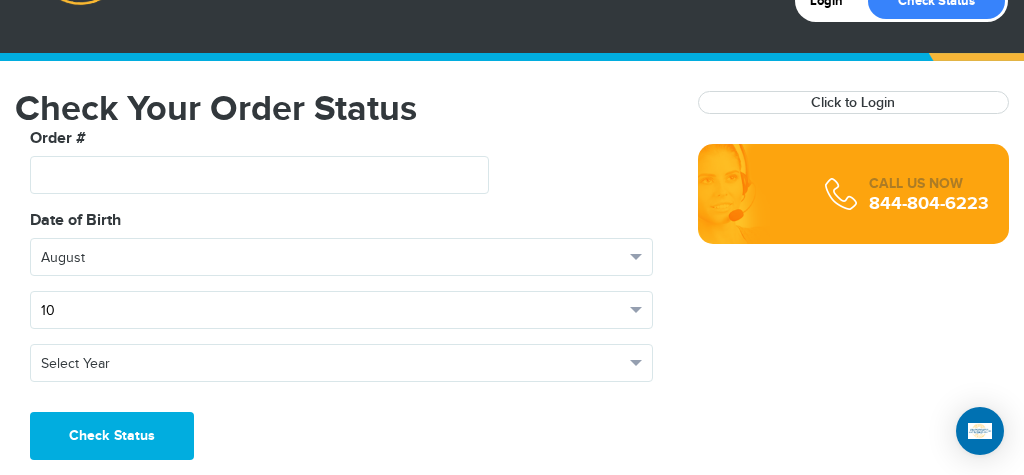 click on "10" at bounding box center (341, 310) 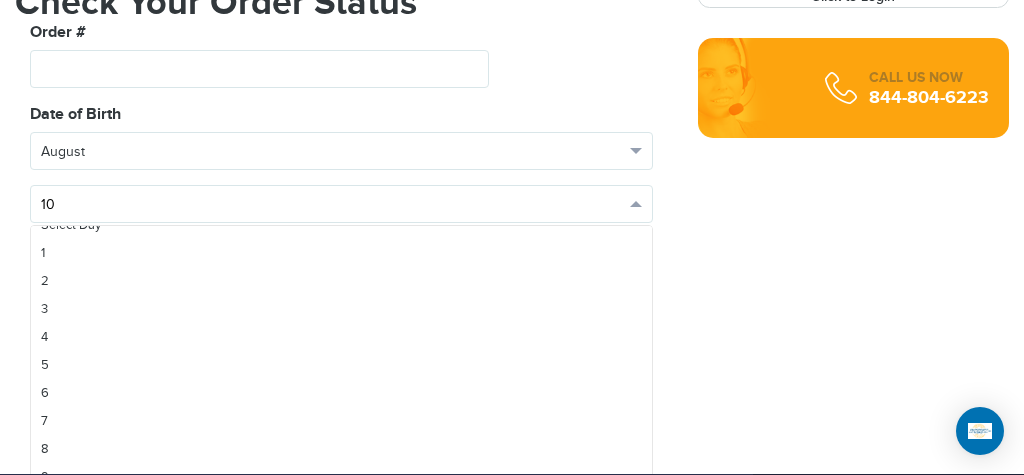 scroll, scrollTop: 217, scrollLeft: 0, axis: vertical 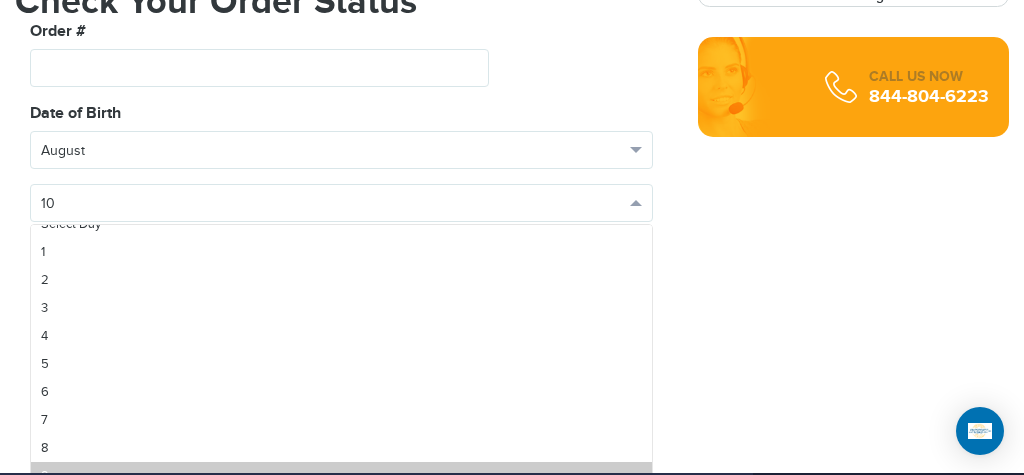 click on "9" at bounding box center [341, 476] 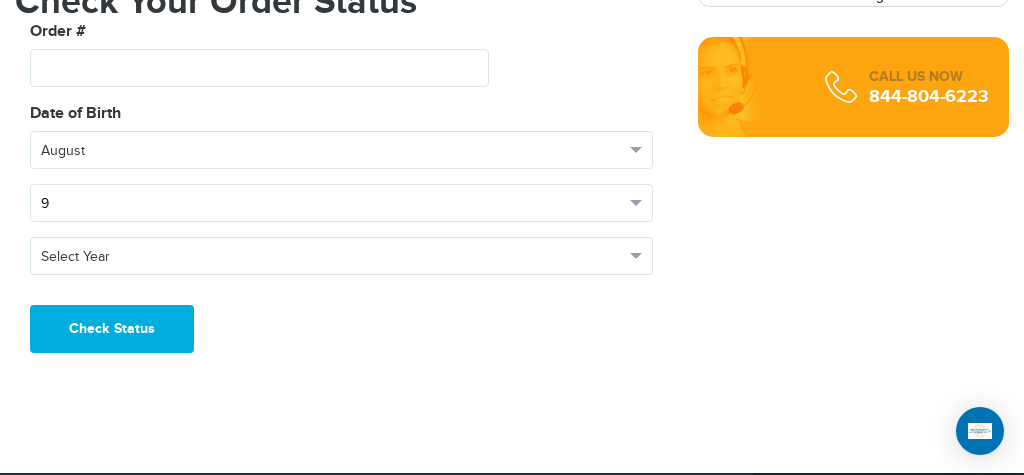click on "9" at bounding box center [332, 204] 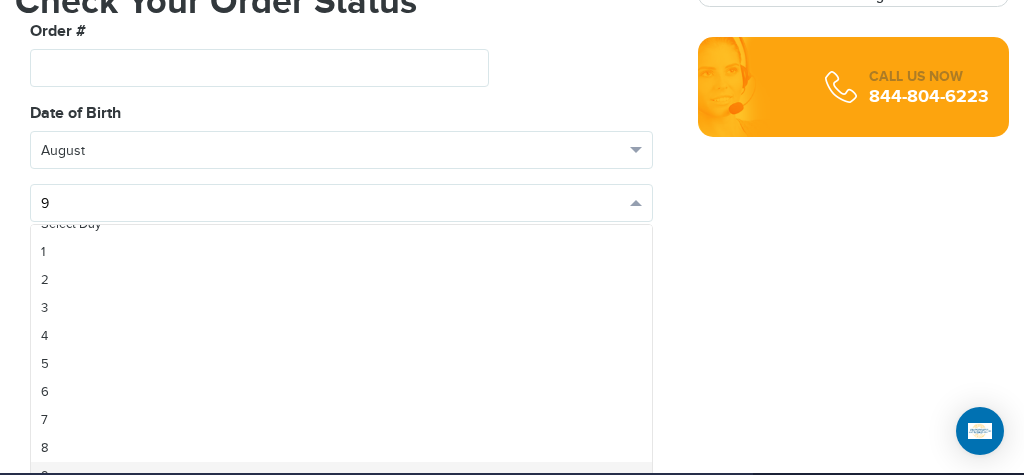 scroll, scrollTop: 17, scrollLeft: 0, axis: vertical 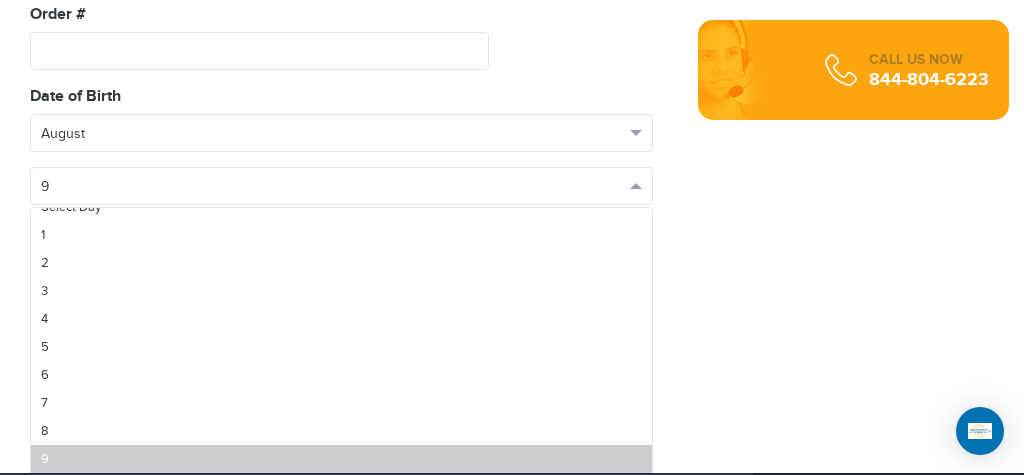 click on "9" at bounding box center [341, 459] 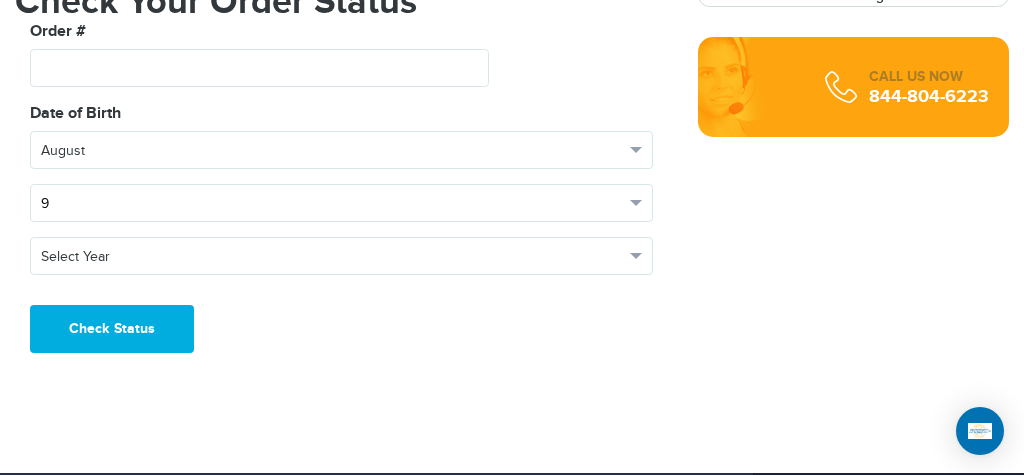 scroll, scrollTop: 0, scrollLeft: 0, axis: both 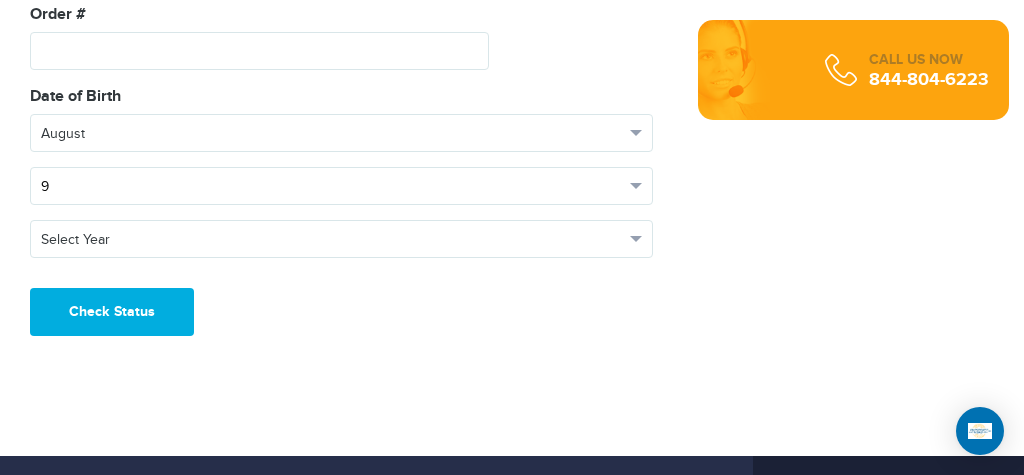 click on "9" at bounding box center [332, 187] 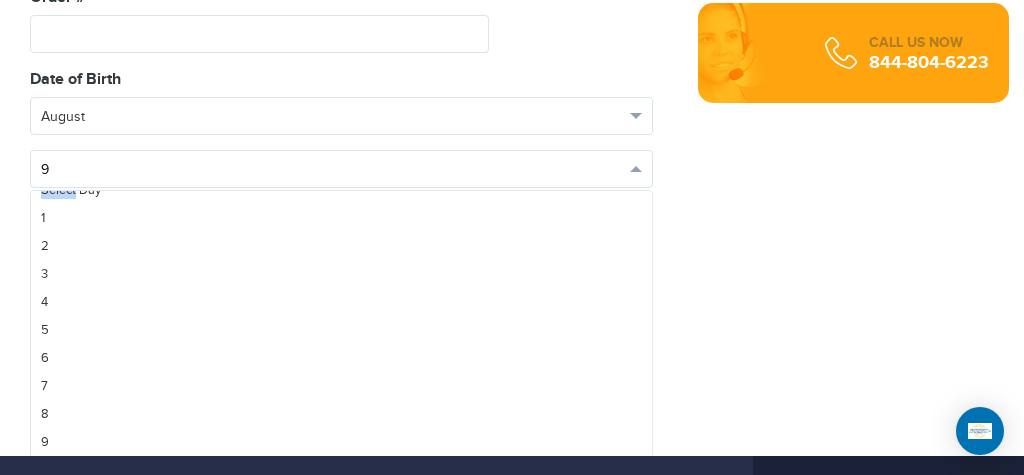 click on "Select Day 1 2 3 4 5 6 7 8 9 10 11 12 13 14 15 16 17 18 19 20 21 22 23 24 25 26 27 28 29 30 31" at bounding box center [341, 337] 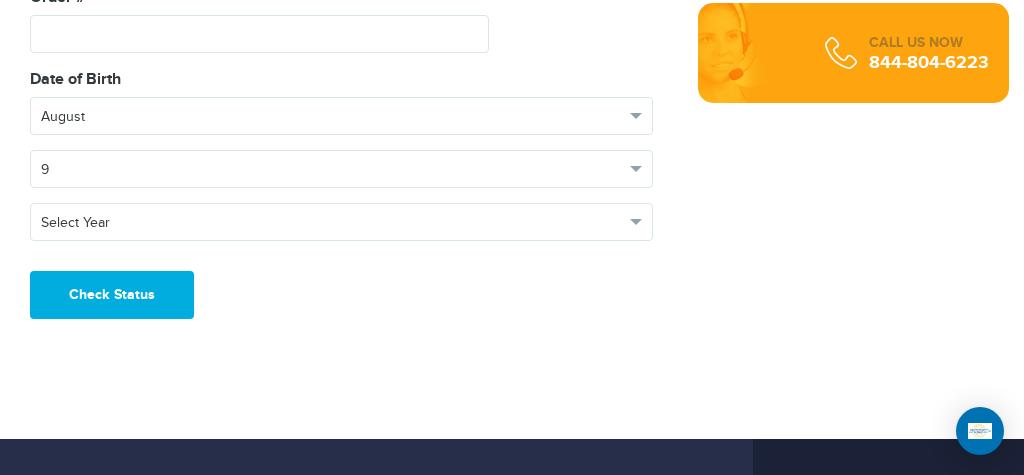 click on "720-881-0280
Passports & Visas.com
Login
Check Status
Passports
Passport Renewal
New Passport
Second Passport
Passport Name Change
Lost Passport" at bounding box center [512, 94] 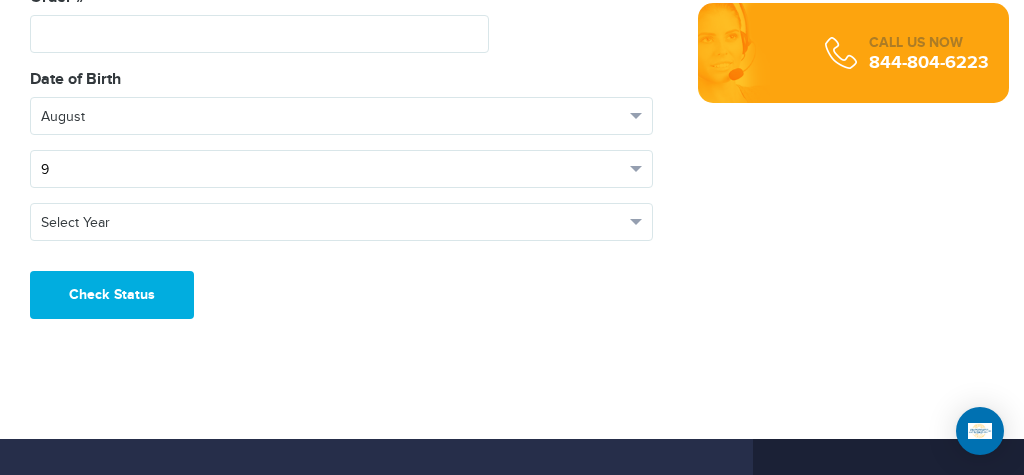 click at bounding box center [636, 169] 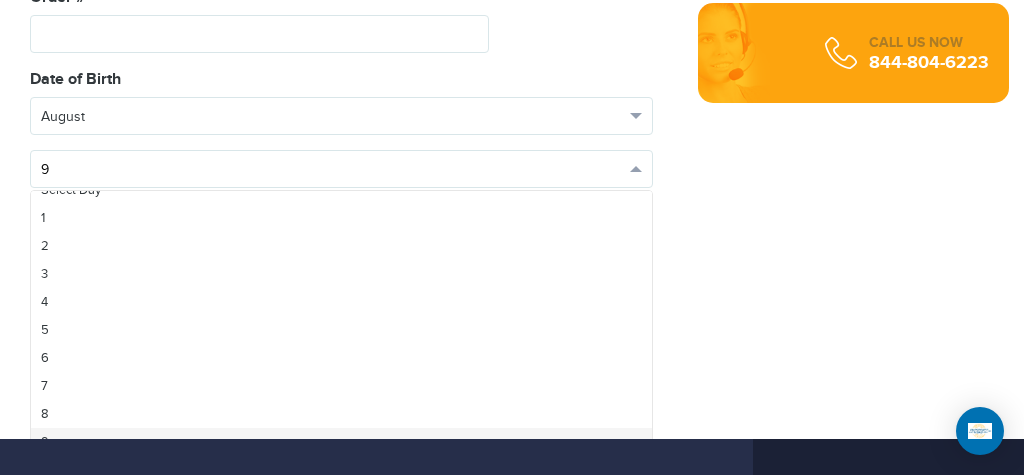 scroll, scrollTop: 17, scrollLeft: 0, axis: vertical 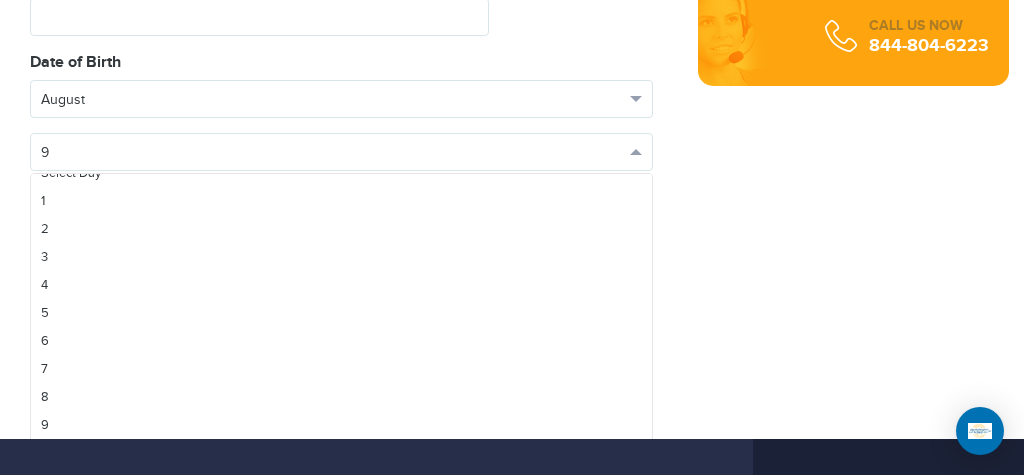 click on "**********" at bounding box center (341, 145) 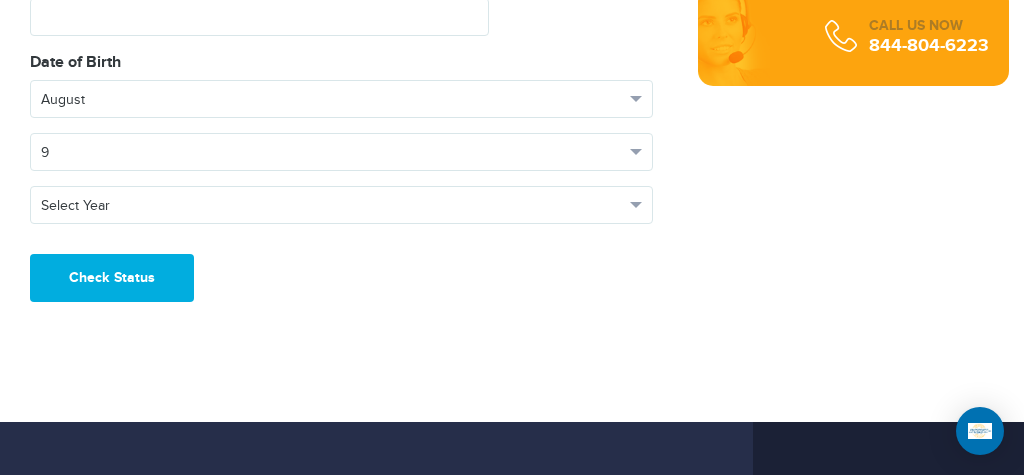 click on "**********" at bounding box center [341, 145] 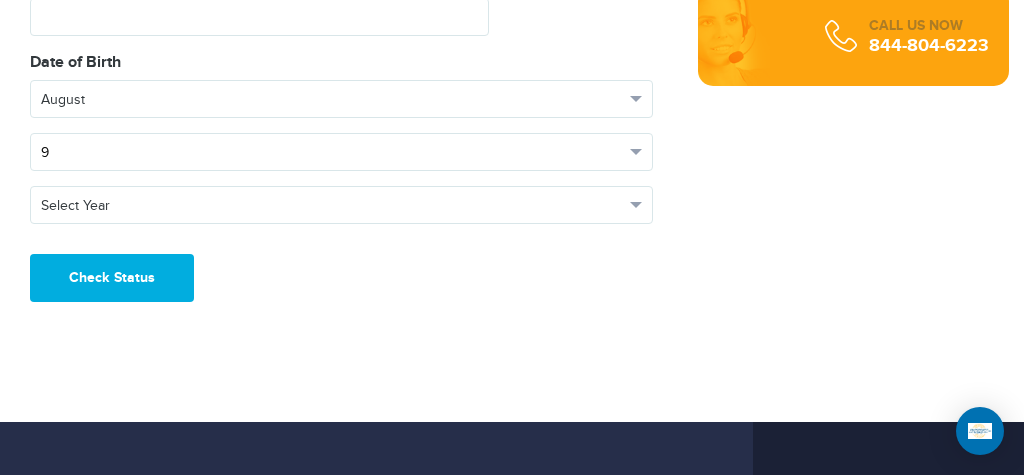 click on "9" at bounding box center [341, 152] 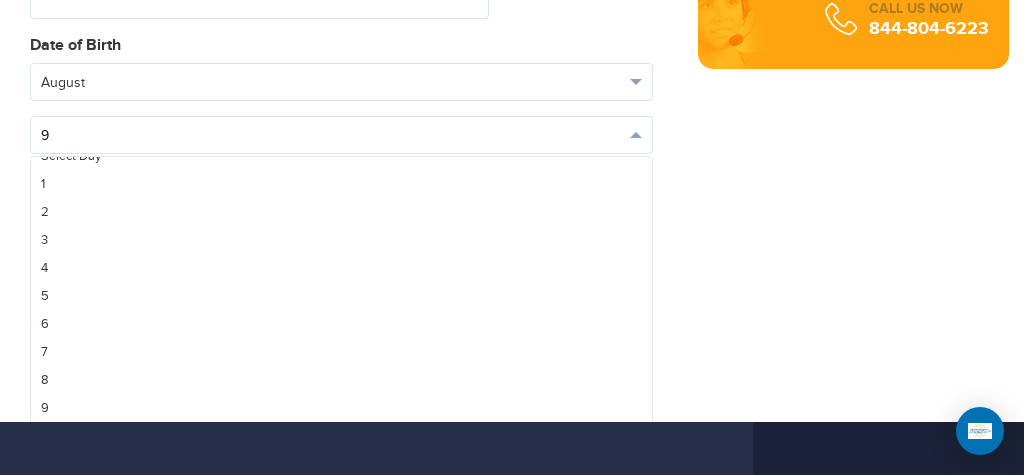 click on "9" at bounding box center [341, 135] 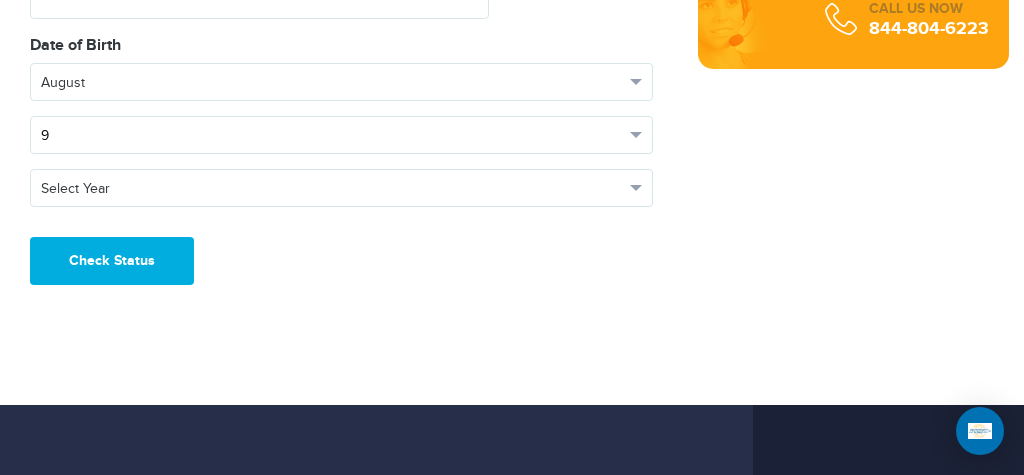 click on "9" at bounding box center [341, 135] 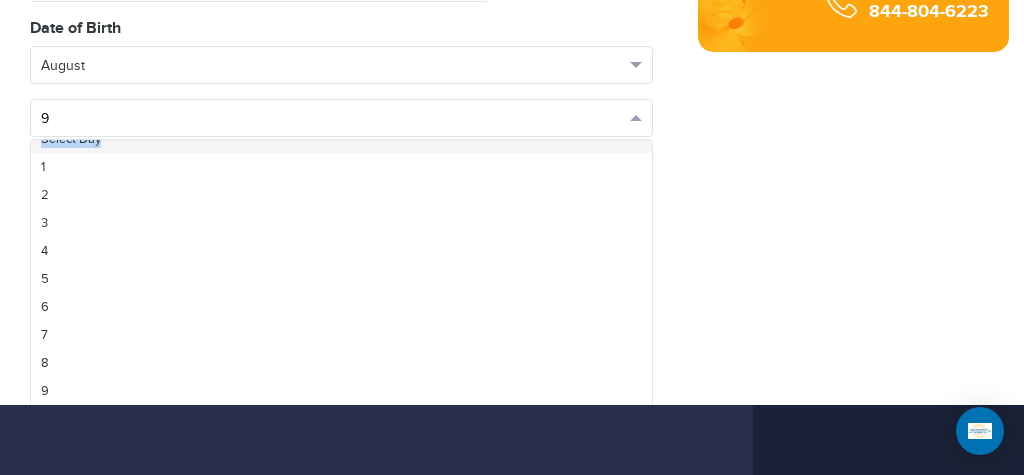 click on "Select Day" at bounding box center (341, 139) 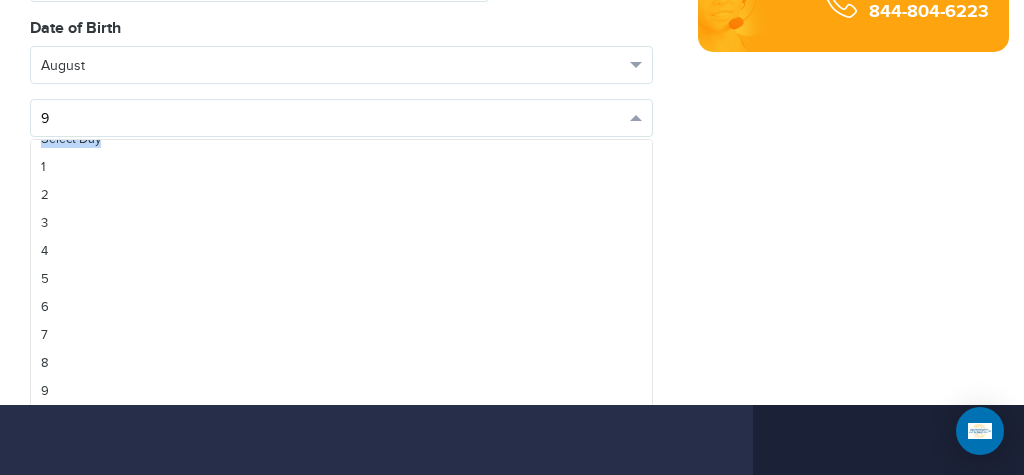scroll, scrollTop: 0, scrollLeft: 0, axis: both 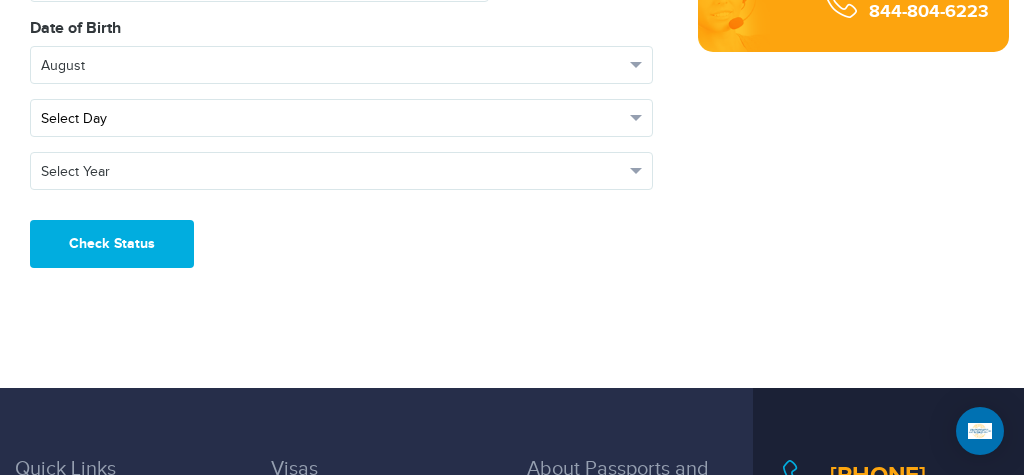 click on "**********" at bounding box center [341, 111] 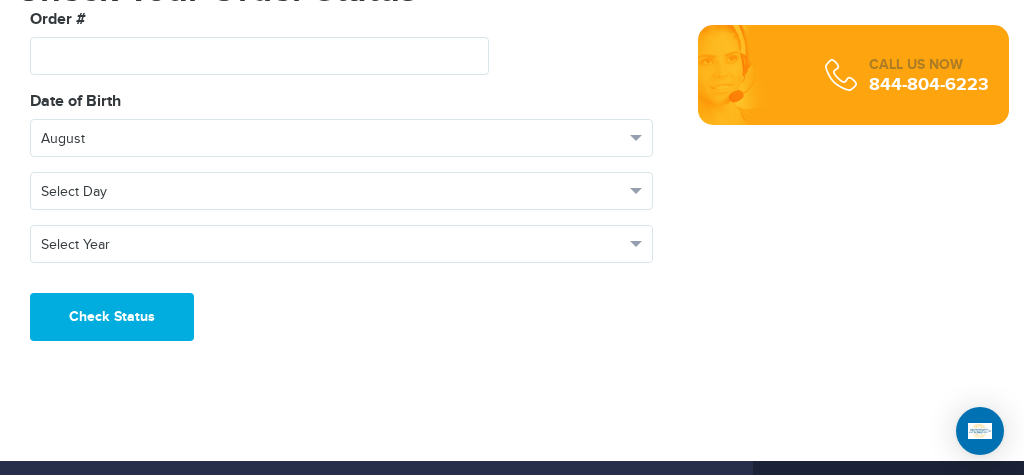 scroll, scrollTop: 225, scrollLeft: 0, axis: vertical 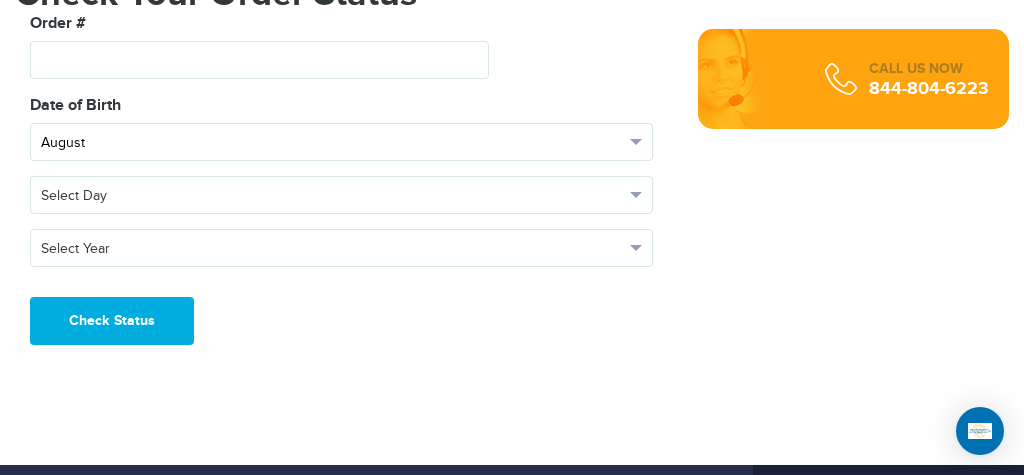 click on "August" at bounding box center (341, 142) 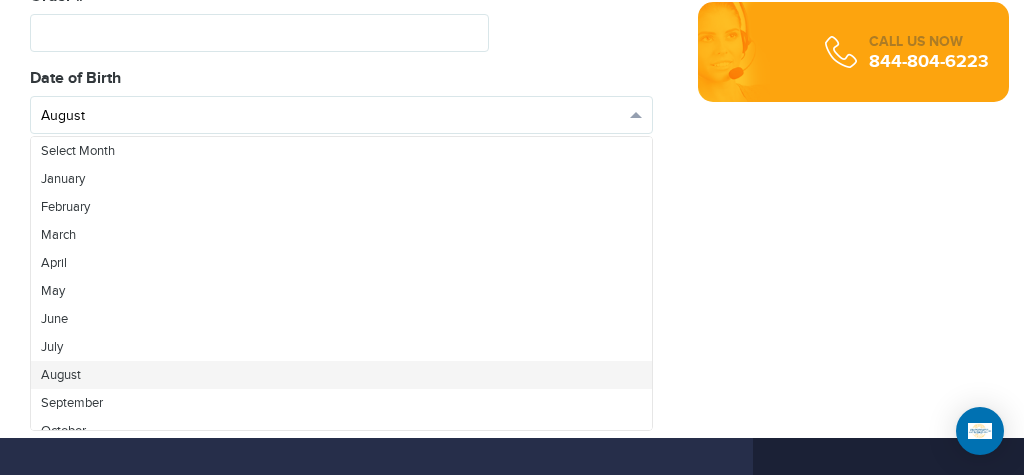scroll, scrollTop: 284, scrollLeft: 0, axis: vertical 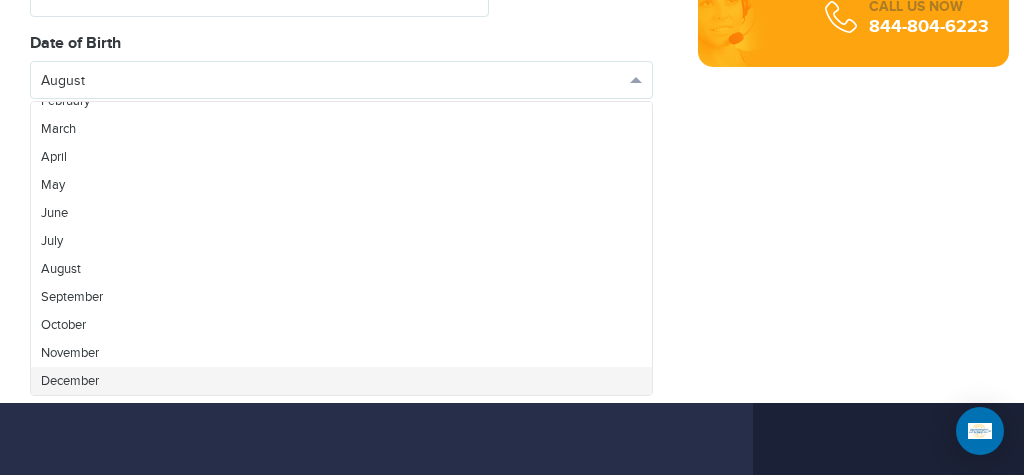 drag, startPoint x: 253, startPoint y: 377, endPoint x: 253, endPoint y: 364, distance: 13 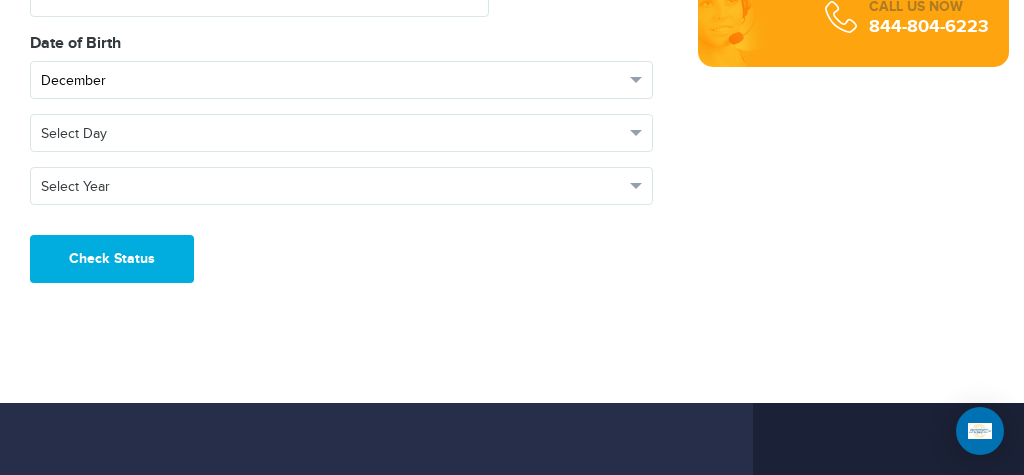 click on "December" at bounding box center [341, 80] 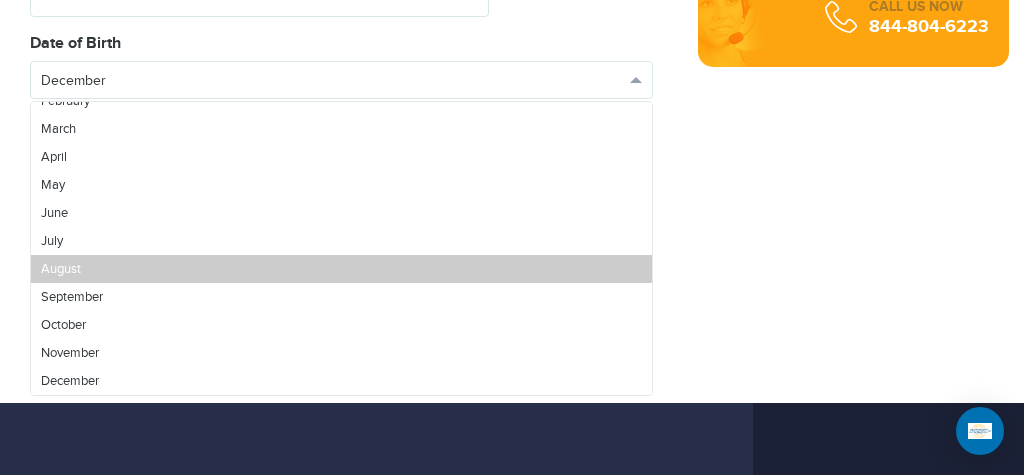 click on "August" at bounding box center (61, 269) 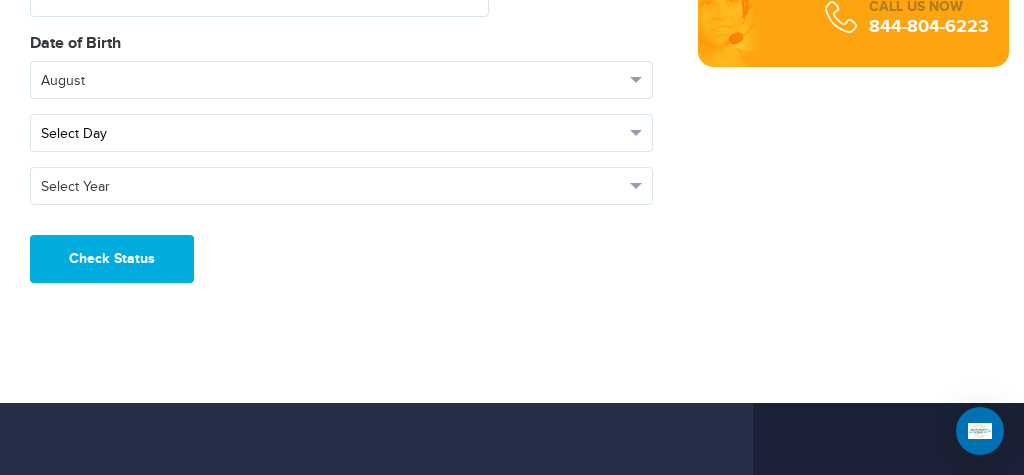 click on "Select Day" at bounding box center (341, 133) 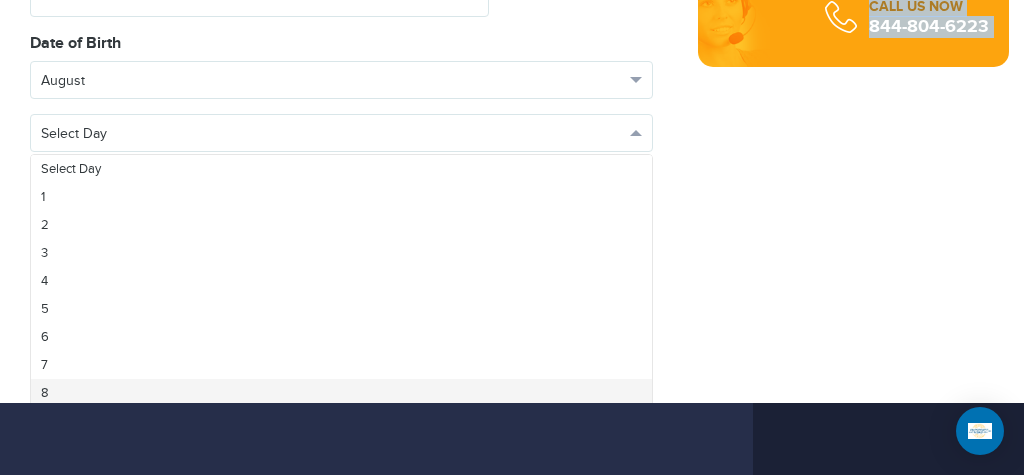 drag, startPoint x: 100, startPoint y: 400, endPoint x: 104, endPoint y: 435, distance: 35.22783 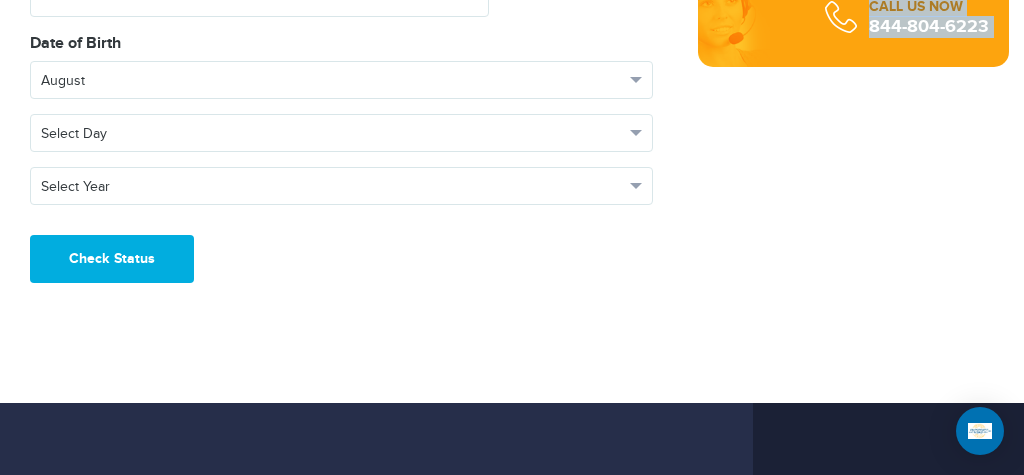 click on "720-881-0280
Passports & Visas.com
Login
Check Status
Passports
Passport Renewal
New Passport
Second Passport
Passport Name Change
Lost Passport" at bounding box center (512, -50) 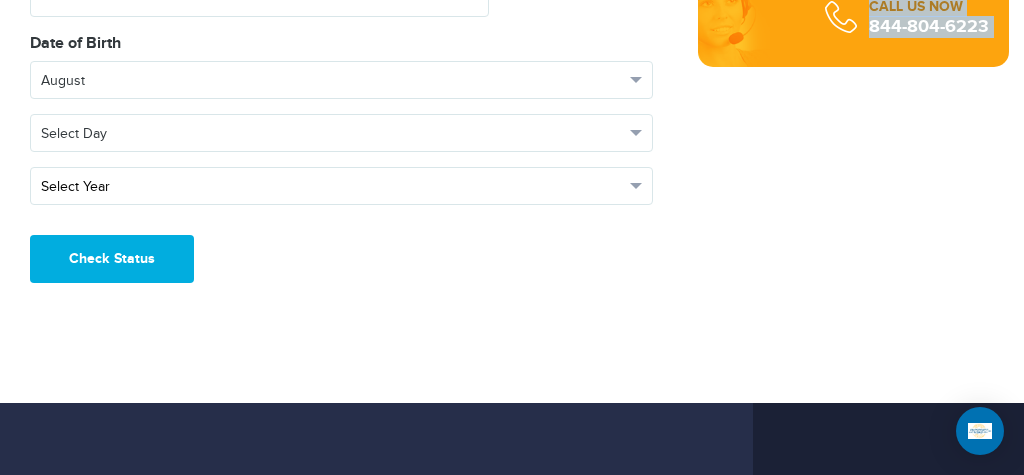 click on "Select Year" at bounding box center [332, 187] 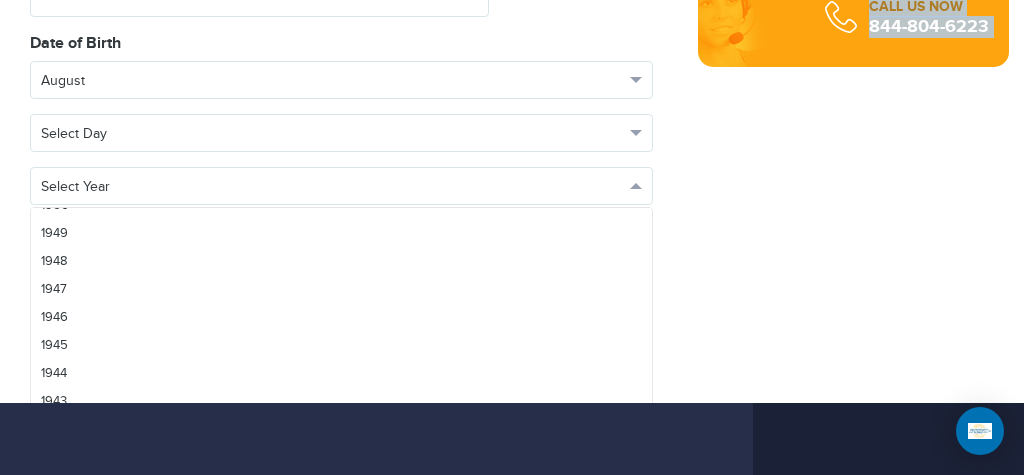 scroll, scrollTop: 2138, scrollLeft: 0, axis: vertical 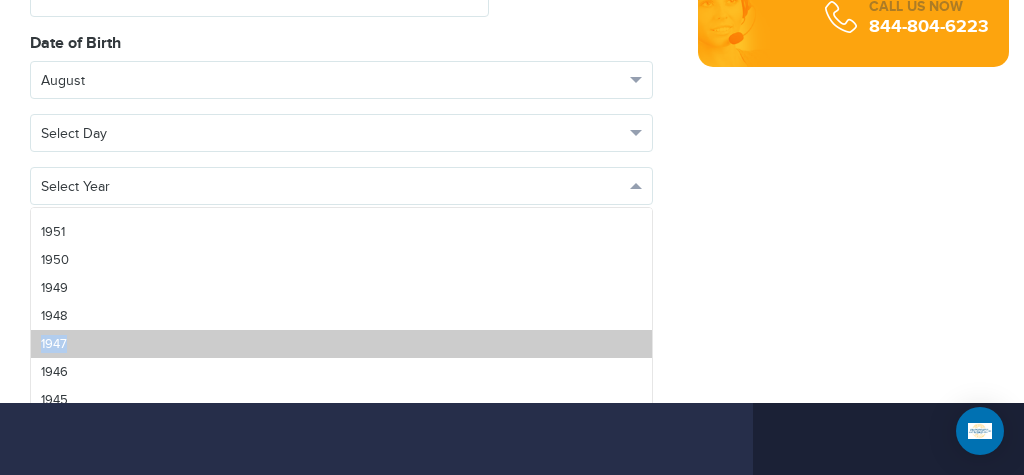 click on "1947" at bounding box center [341, 344] 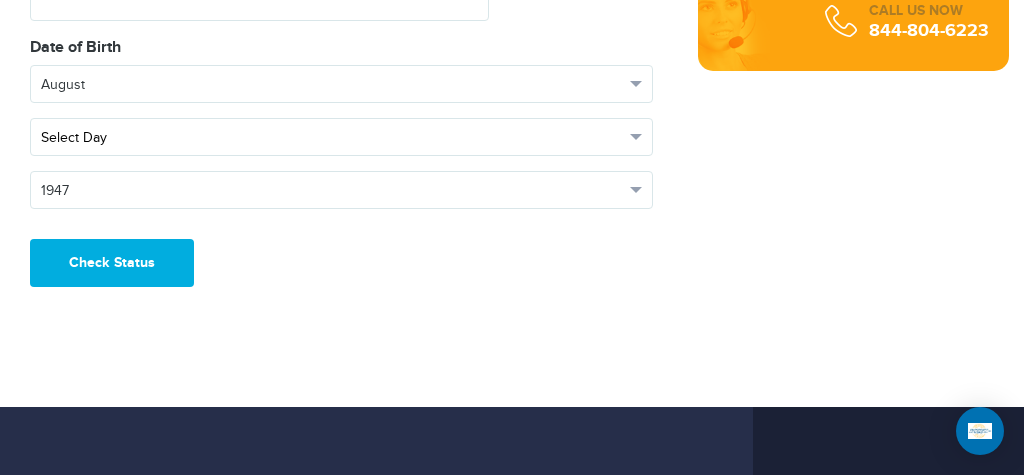 scroll, scrollTop: 290, scrollLeft: 0, axis: vertical 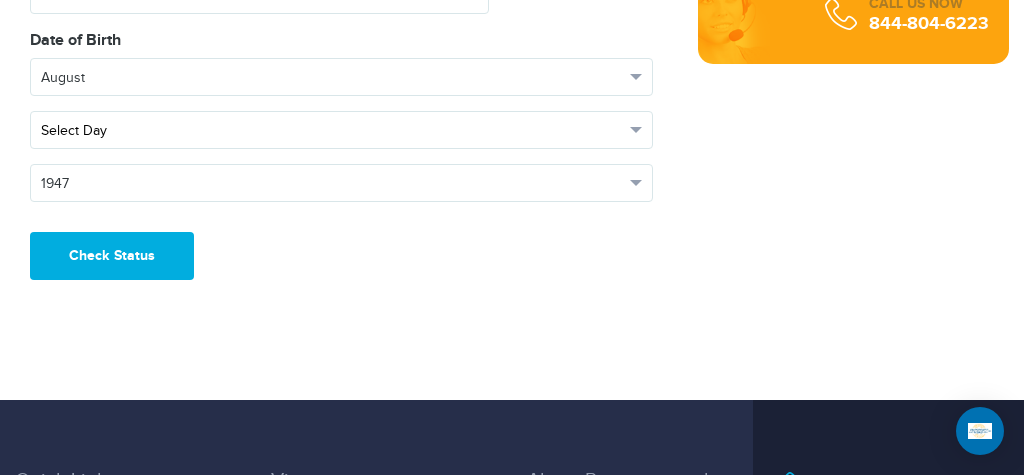 drag, startPoint x: 43, startPoint y: 131, endPoint x: 89, endPoint y: 130, distance: 46.010868 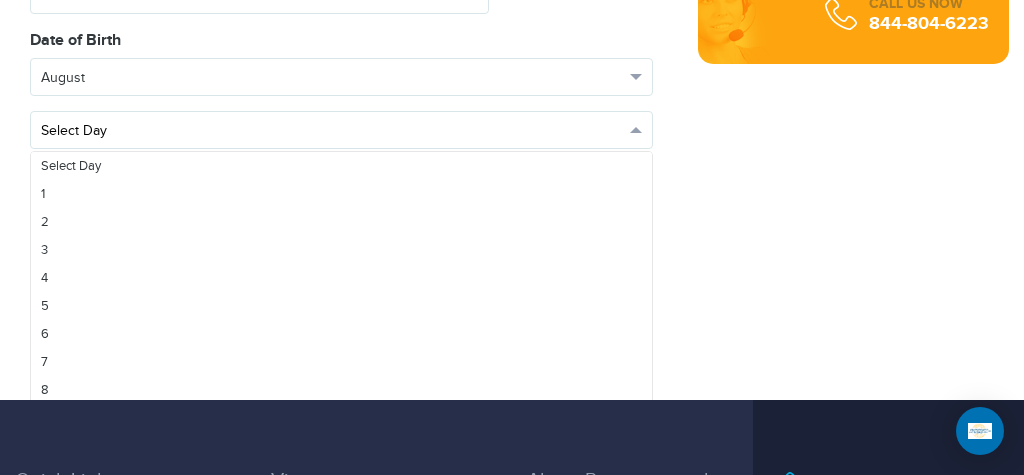click on "Select Day" at bounding box center (332, 131) 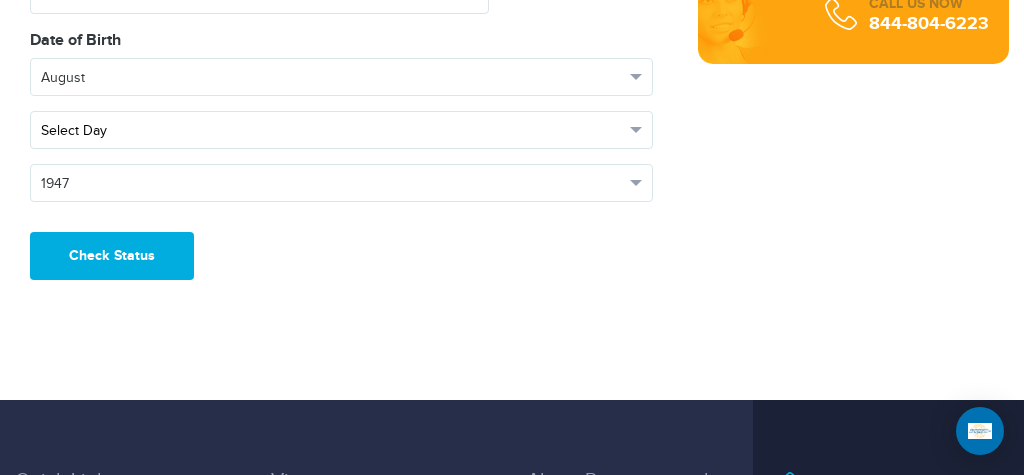 click on "Select Day" at bounding box center (341, 130) 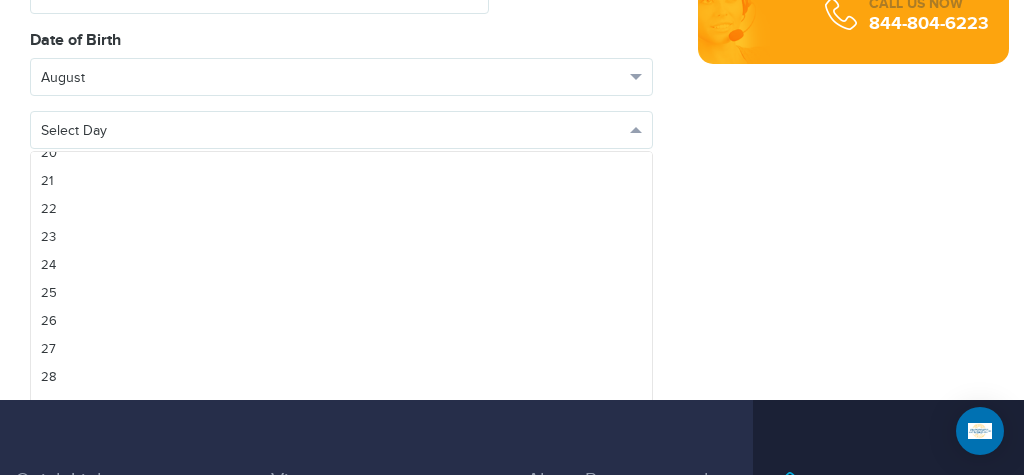 scroll, scrollTop: 603, scrollLeft: 0, axis: vertical 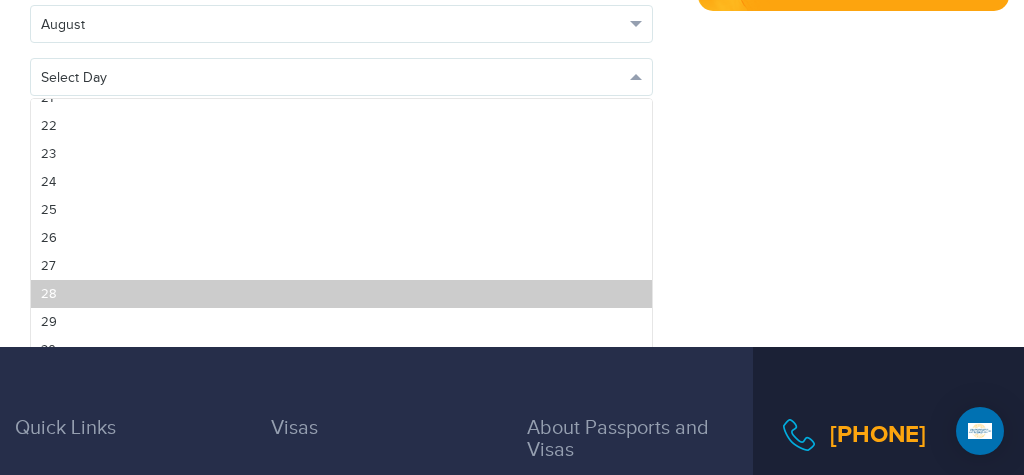 click on "28" at bounding box center [341, 294] 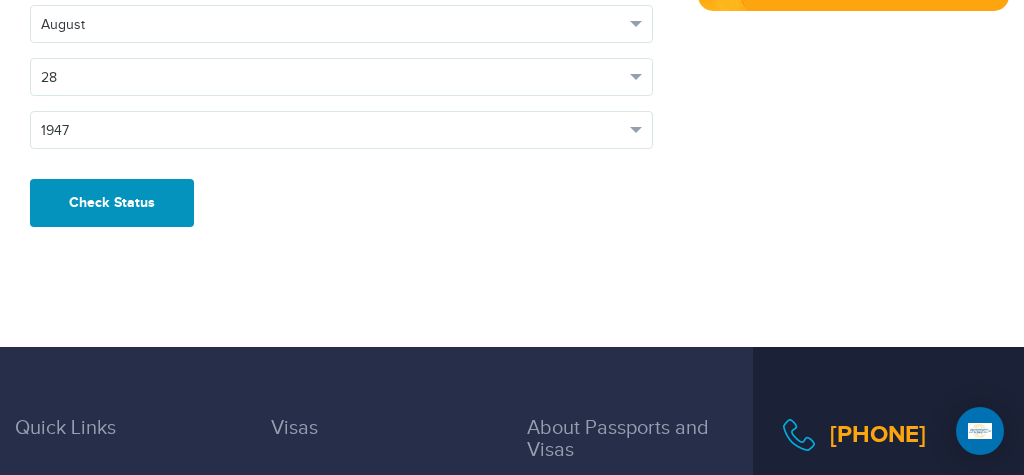 click on "Check Status" at bounding box center [112, 203] 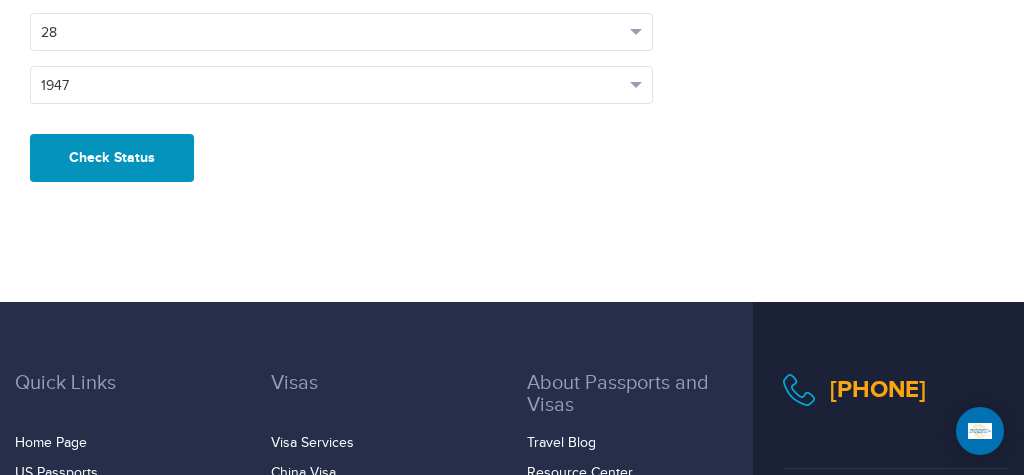 scroll, scrollTop: 389, scrollLeft: 0, axis: vertical 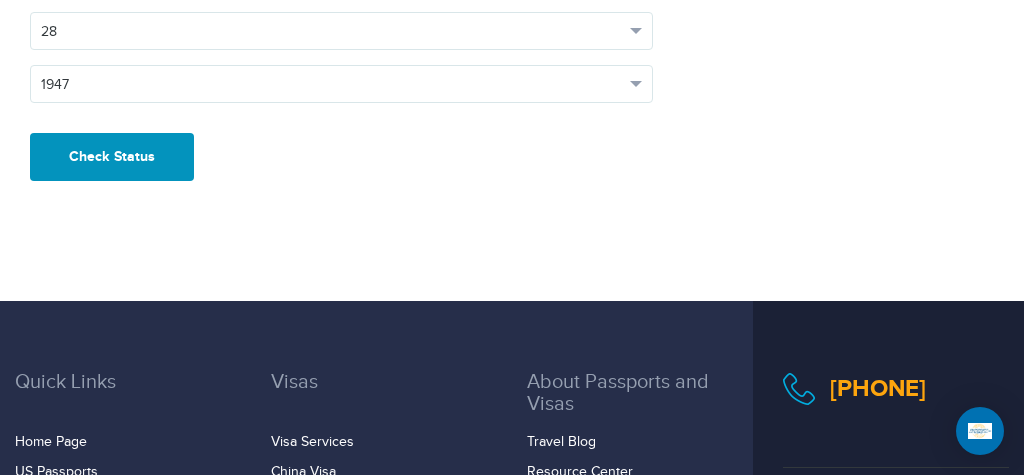 type on "*******" 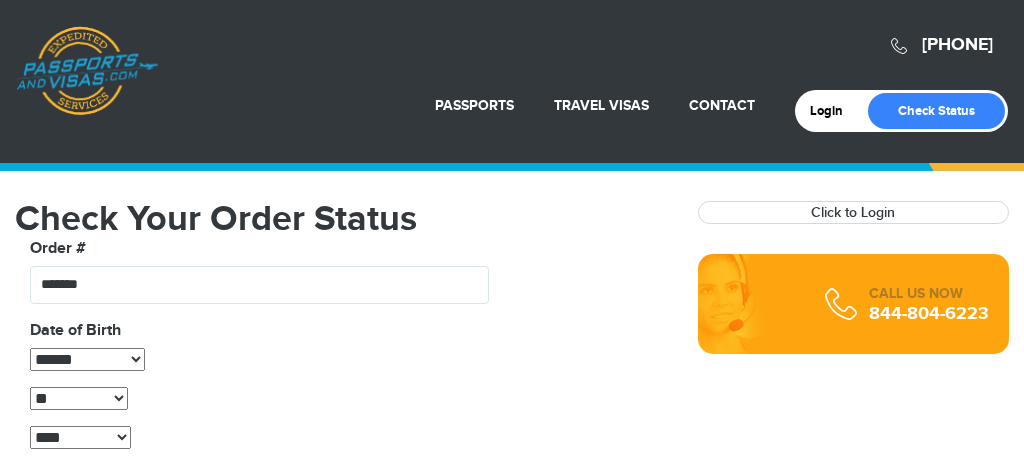 scroll, scrollTop: 0, scrollLeft: 0, axis: both 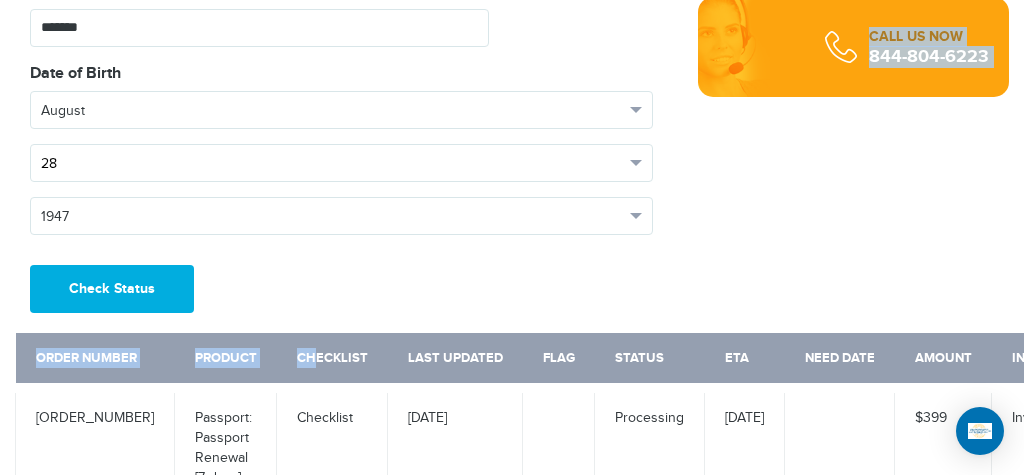 drag, startPoint x: 317, startPoint y: 348, endPoint x: 343, endPoint y: 148, distance: 201.68292 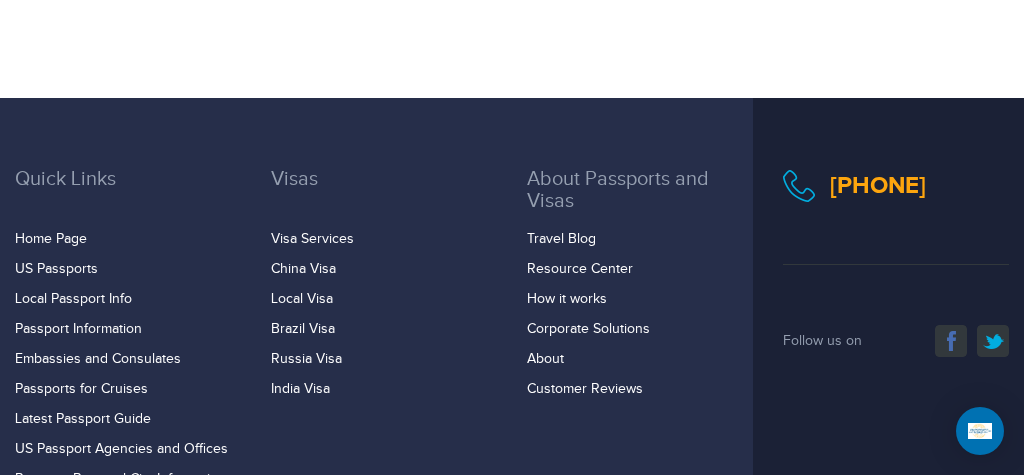 scroll, scrollTop: 819, scrollLeft: 0, axis: vertical 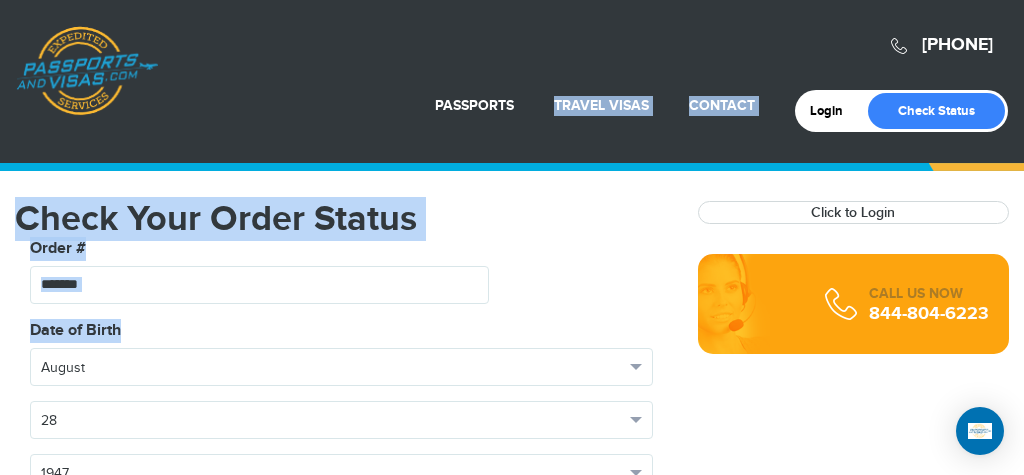 drag, startPoint x: 505, startPoint y: 30, endPoint x: 538, endPoint y: -102, distance: 136.06248 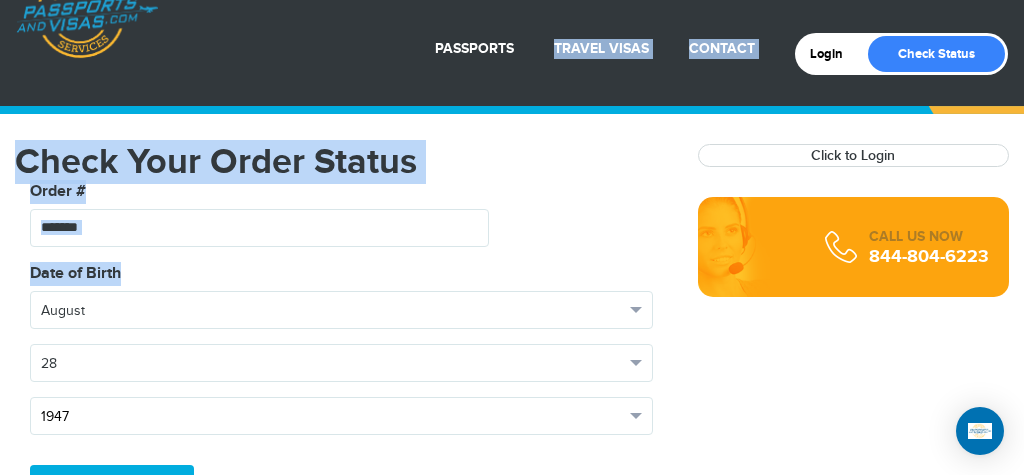 scroll, scrollTop: 63, scrollLeft: 0, axis: vertical 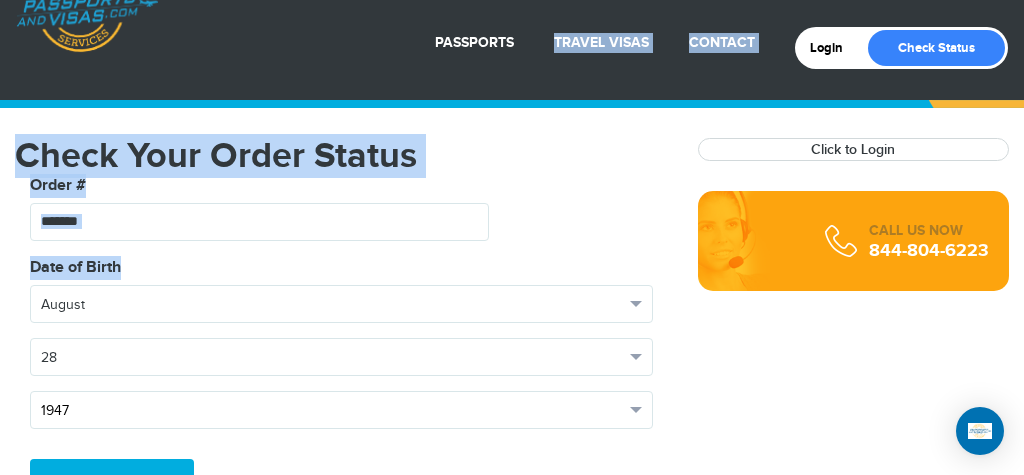 drag, startPoint x: 615, startPoint y: 417, endPoint x: 615, endPoint y: -89, distance: 506 